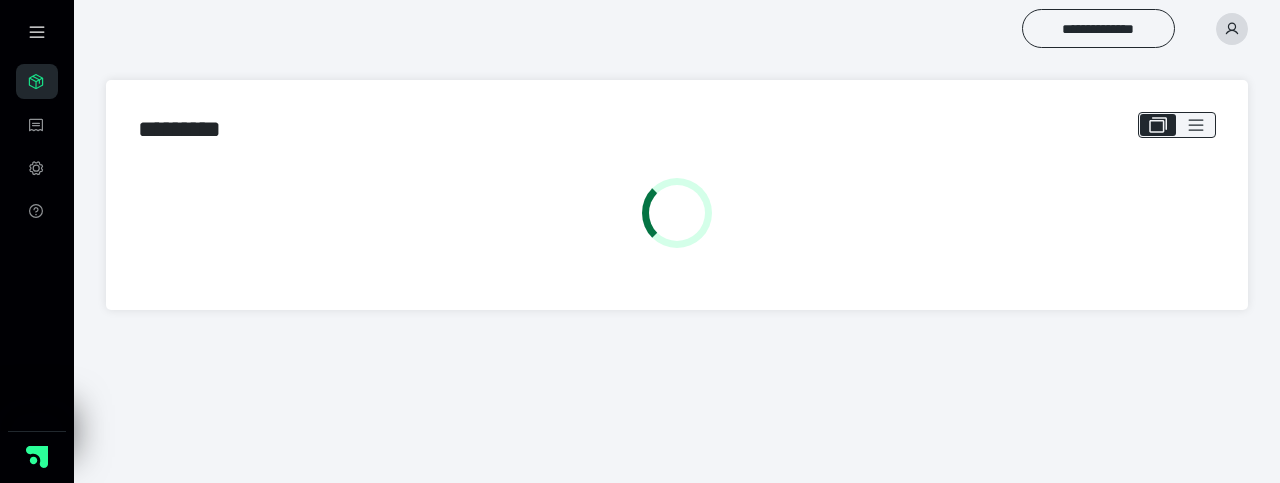 scroll, scrollTop: 0, scrollLeft: 0, axis: both 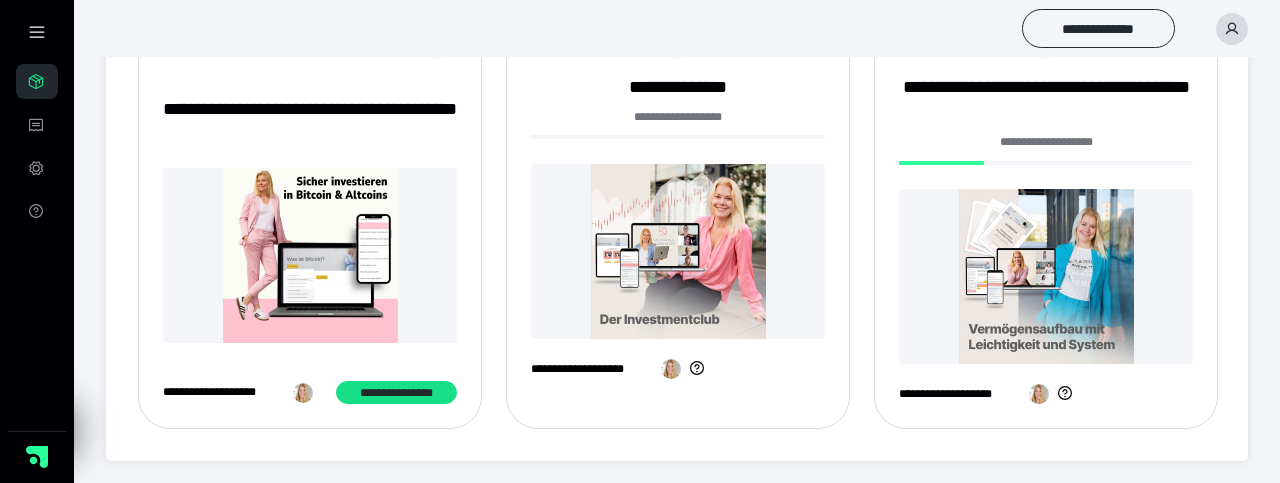 click on "**********" at bounding box center [1046, 153] 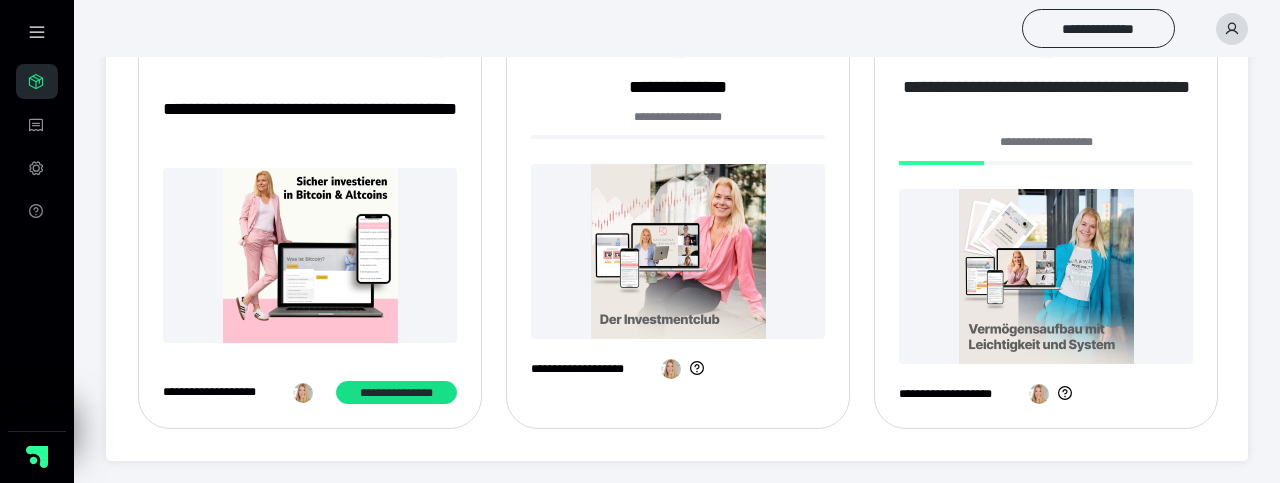 click on "**********" at bounding box center [1046, 100] 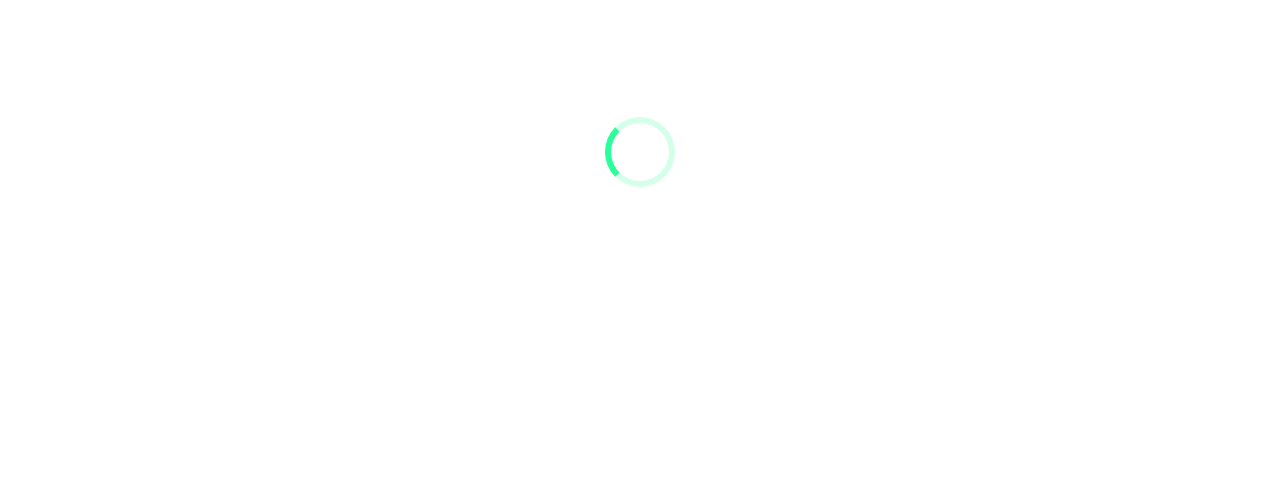 scroll, scrollTop: 0, scrollLeft: 0, axis: both 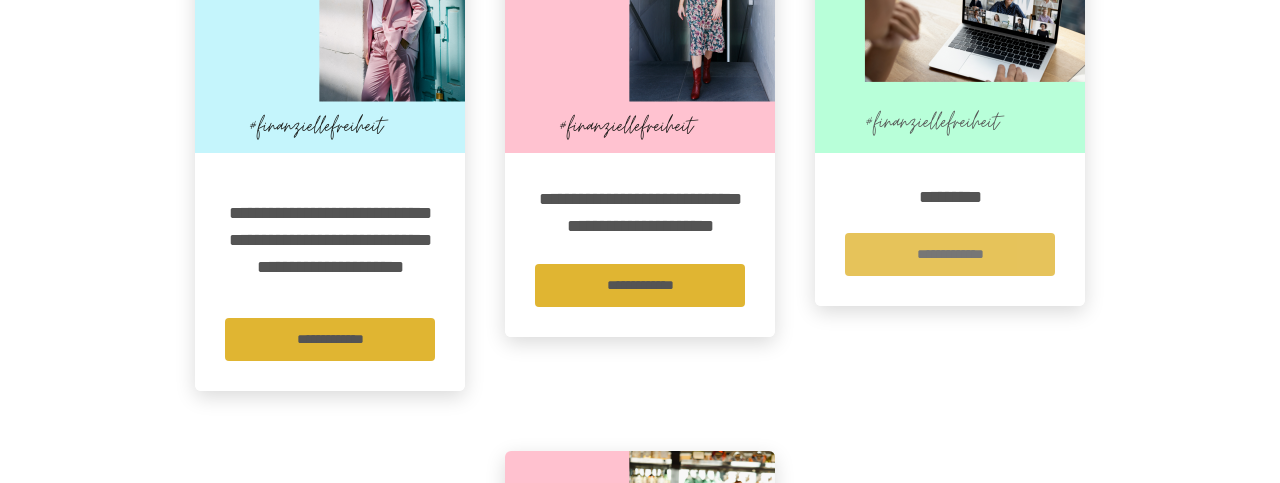 click on "**********" at bounding box center (950, 254) 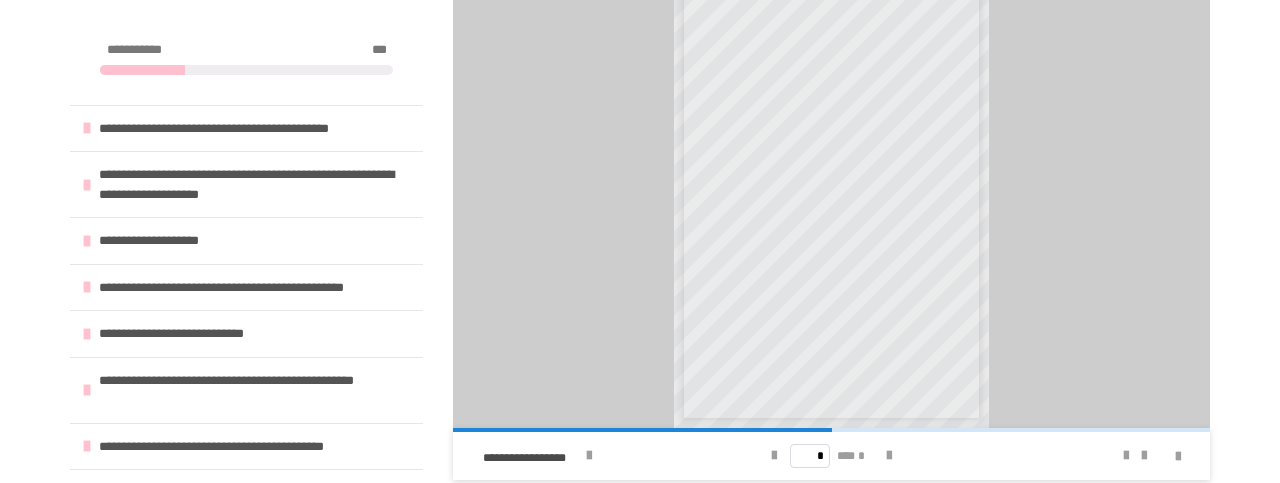 scroll, scrollTop: 1880, scrollLeft: 0, axis: vertical 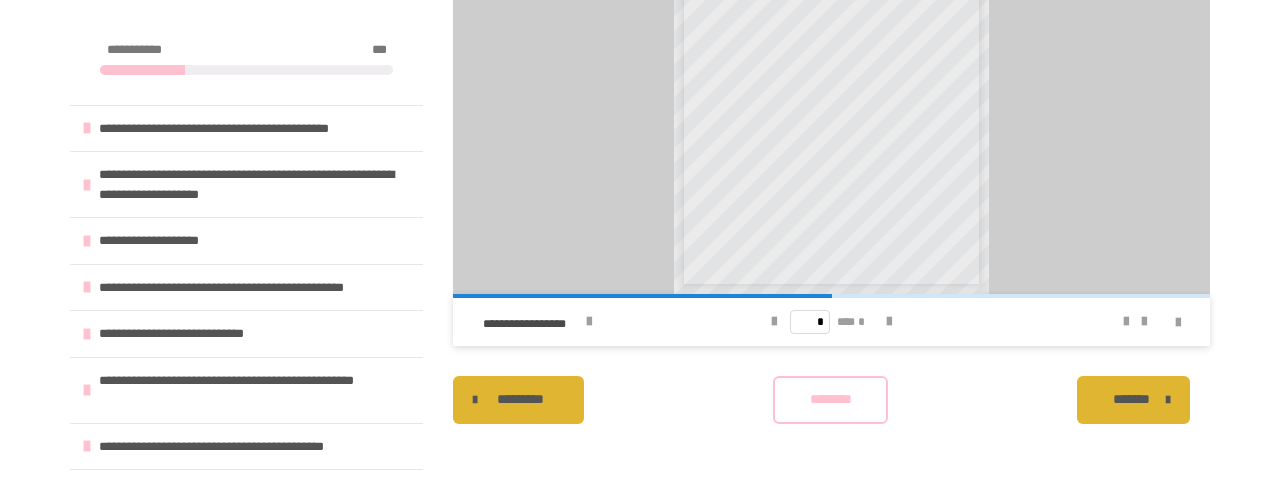 click on "*******" at bounding box center [1131, 399] 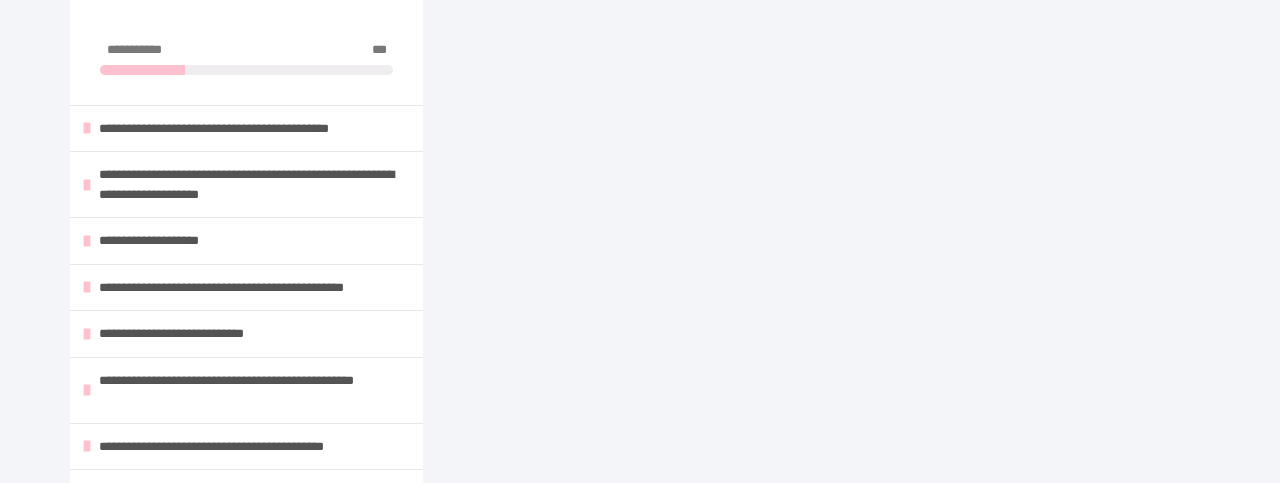 scroll, scrollTop: 836, scrollLeft: 0, axis: vertical 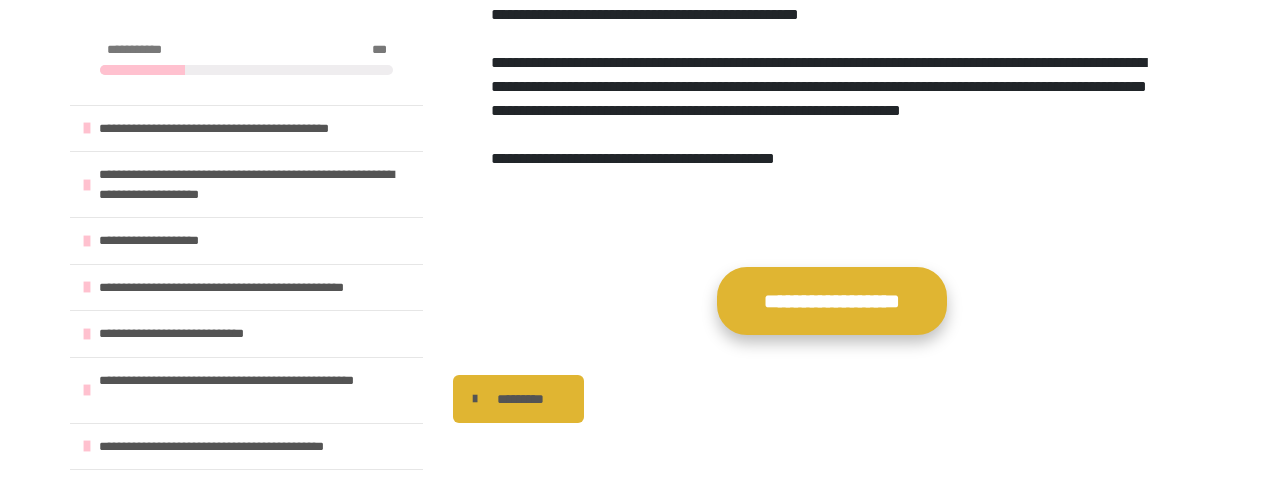 click on "**********" at bounding box center [832, 301] 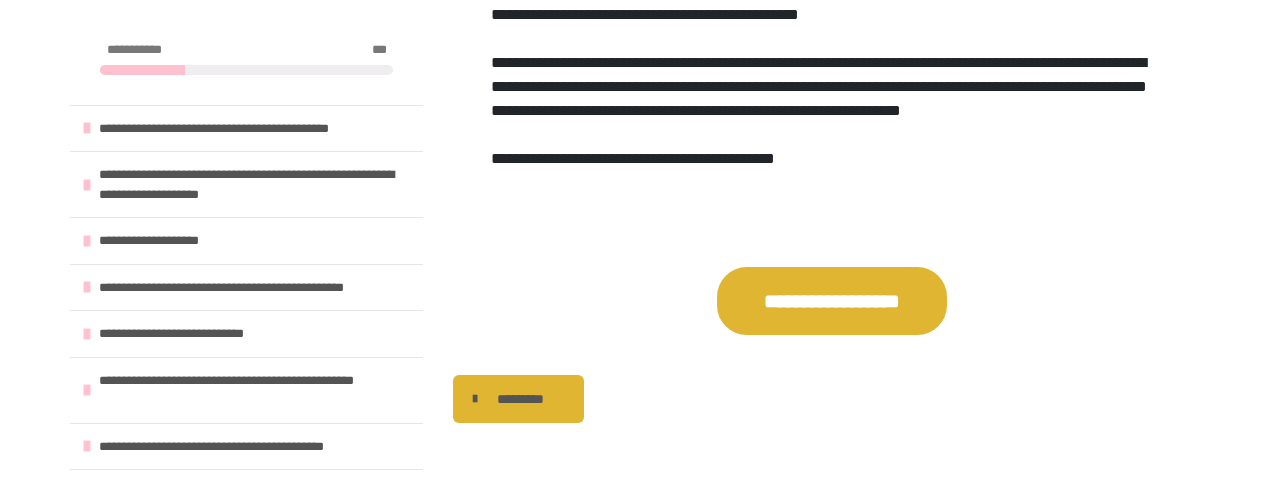 click on "*********" at bounding box center (520, 399) 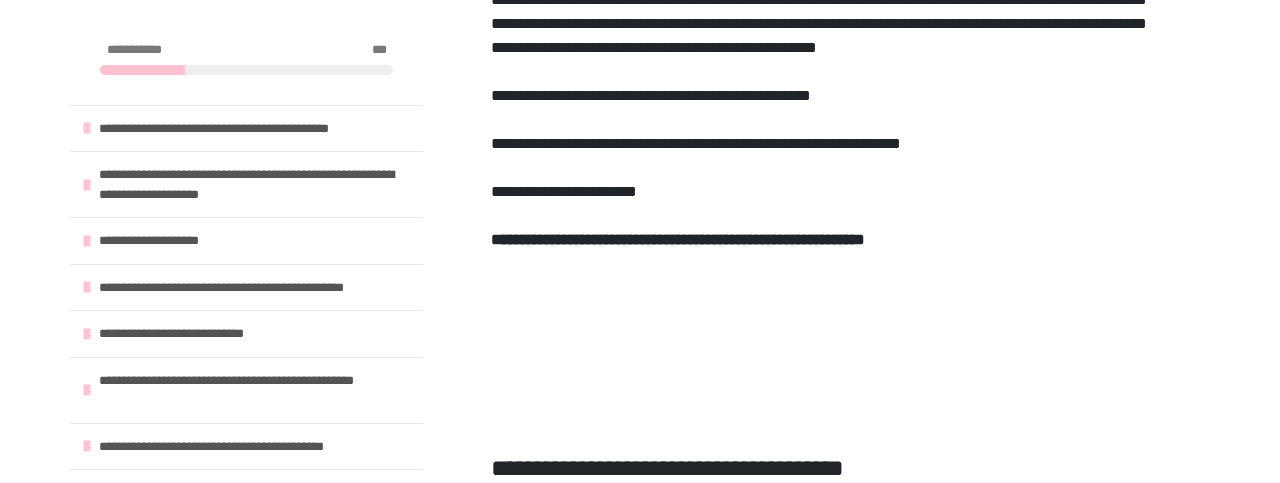 scroll, scrollTop: 932, scrollLeft: 0, axis: vertical 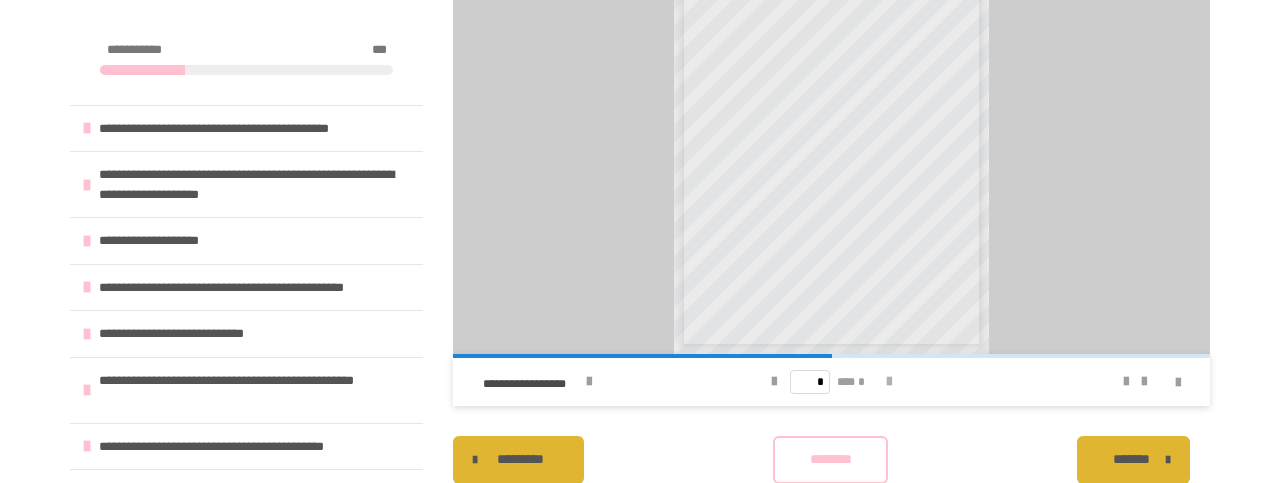 click at bounding box center (889, 382) 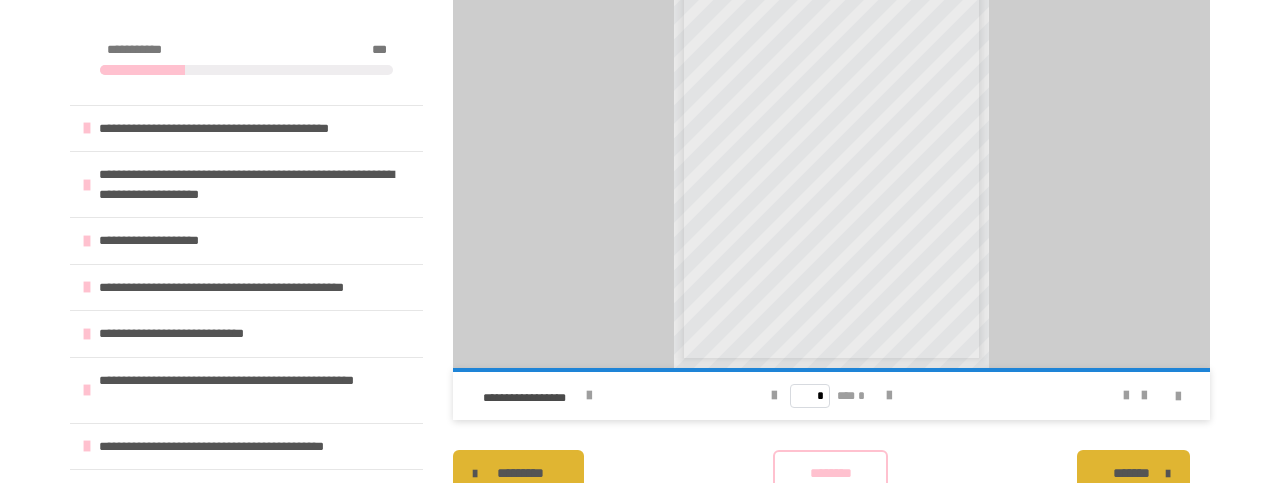 scroll, scrollTop: 1948, scrollLeft: 0, axis: vertical 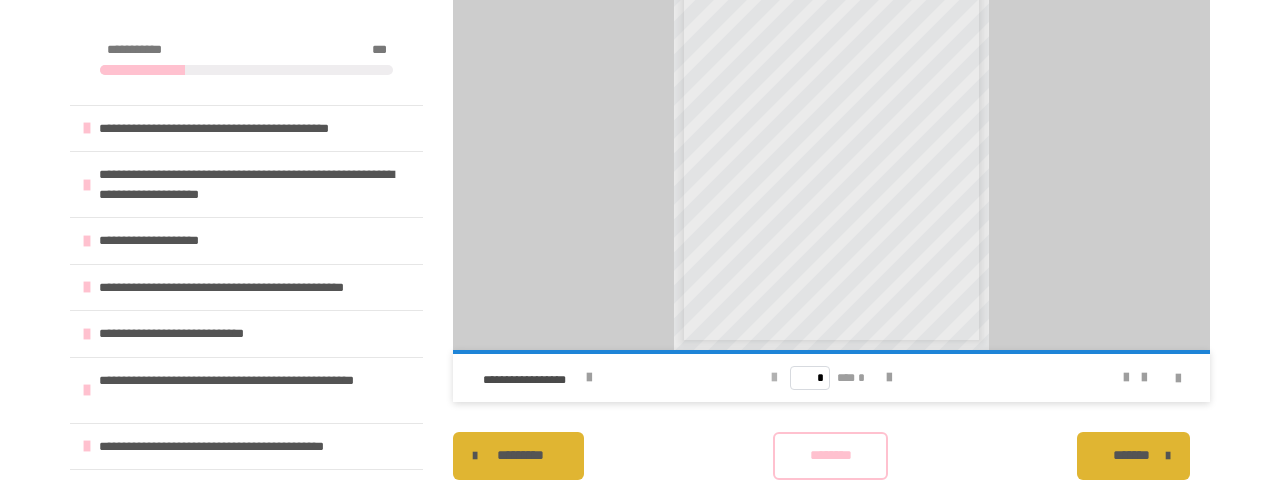 click at bounding box center [774, 378] 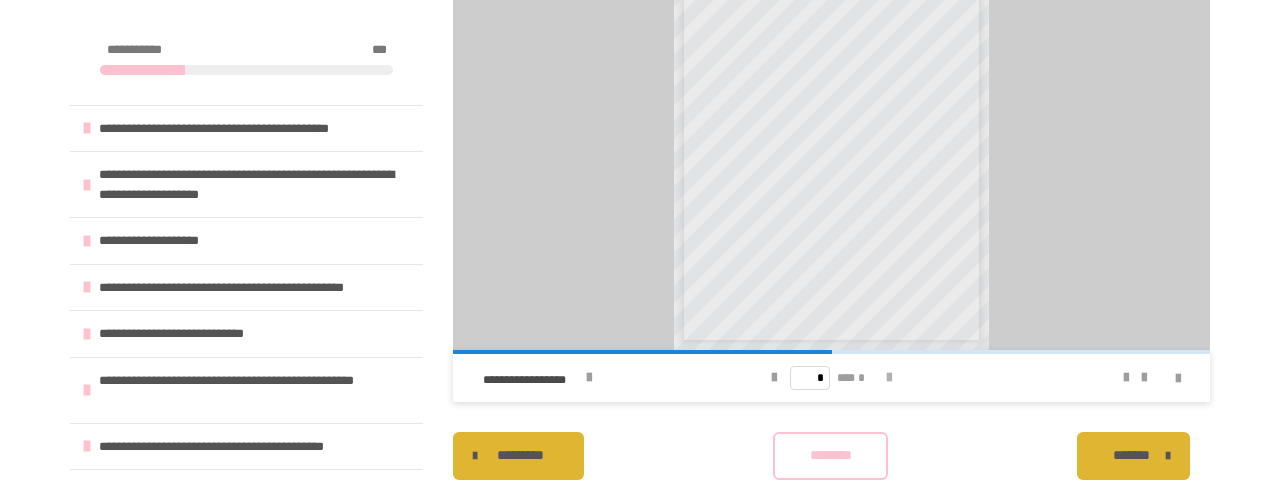 click at bounding box center (889, 378) 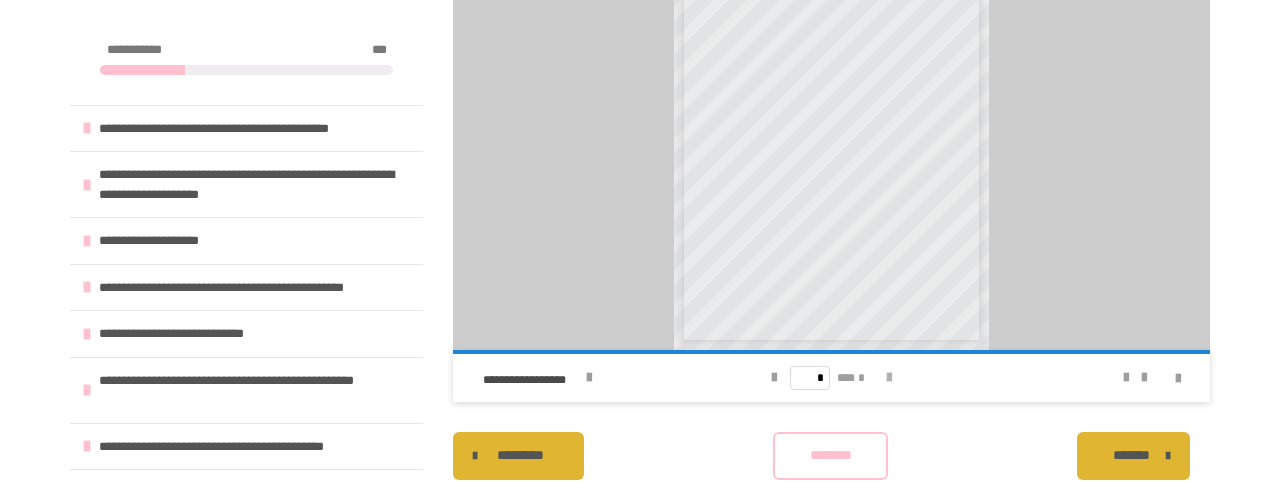 click on "* *** *" at bounding box center (831, 378) 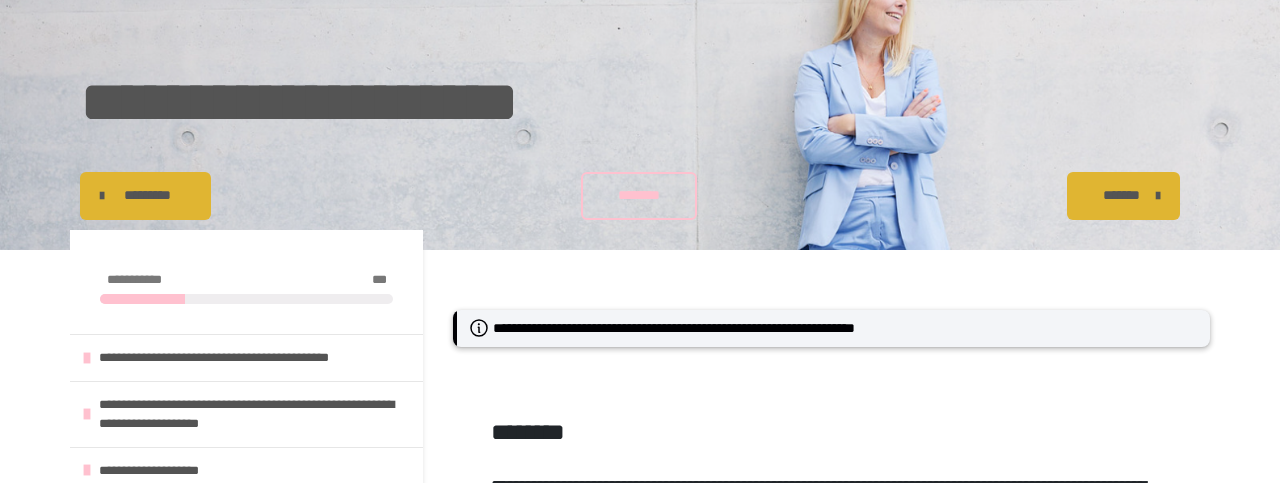 scroll, scrollTop: 141, scrollLeft: 0, axis: vertical 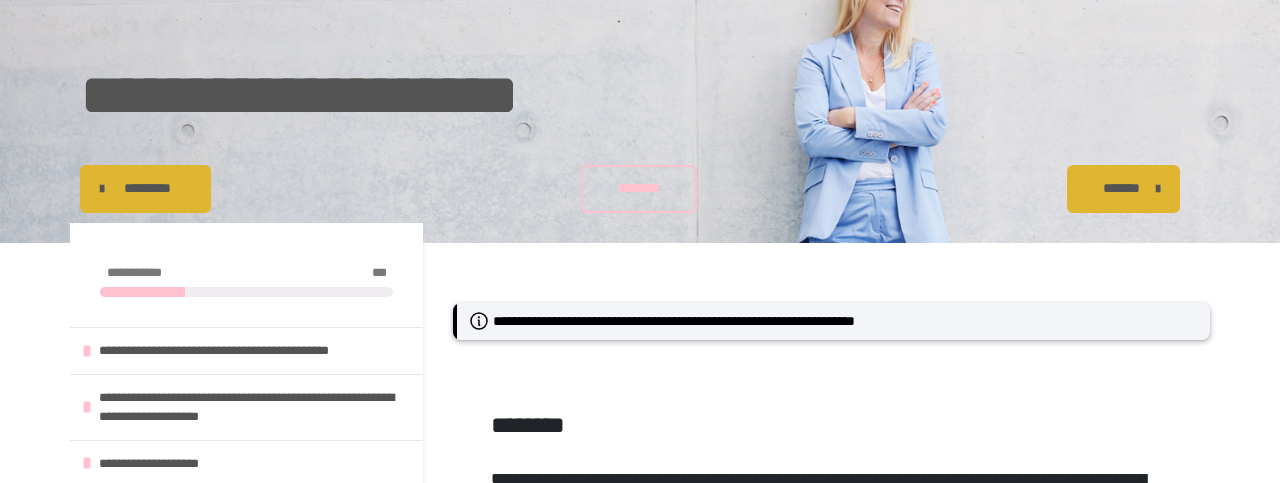 click on "*********" at bounding box center [147, 188] 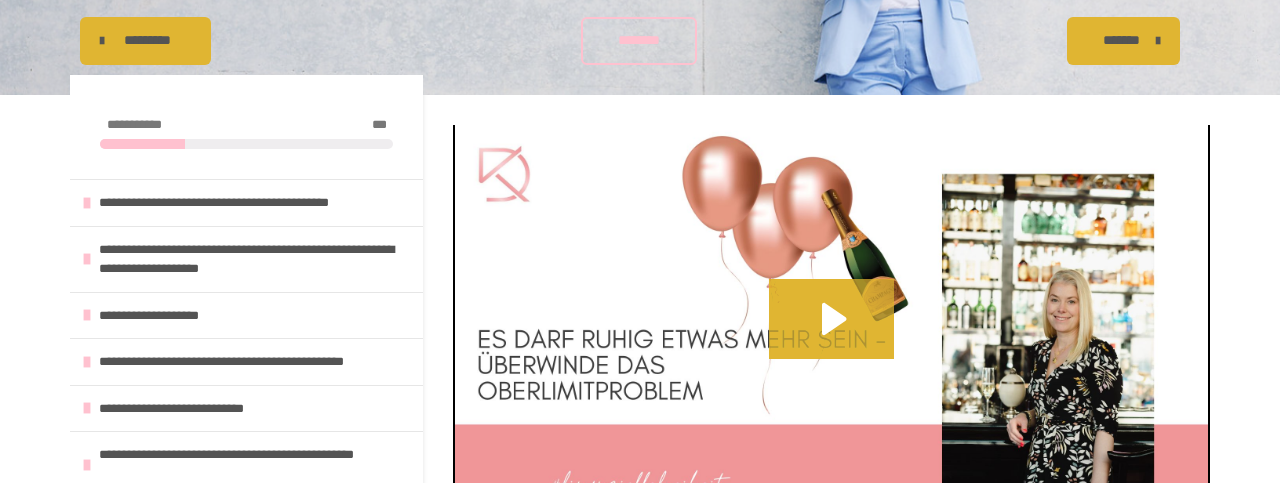 scroll, scrollTop: 552, scrollLeft: 0, axis: vertical 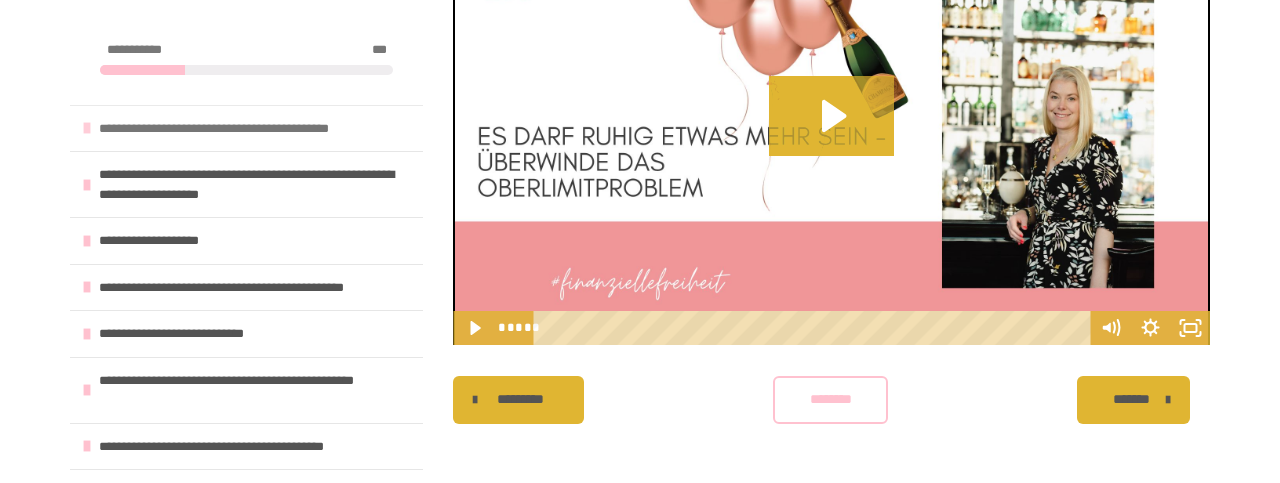 click at bounding box center (87, 128) 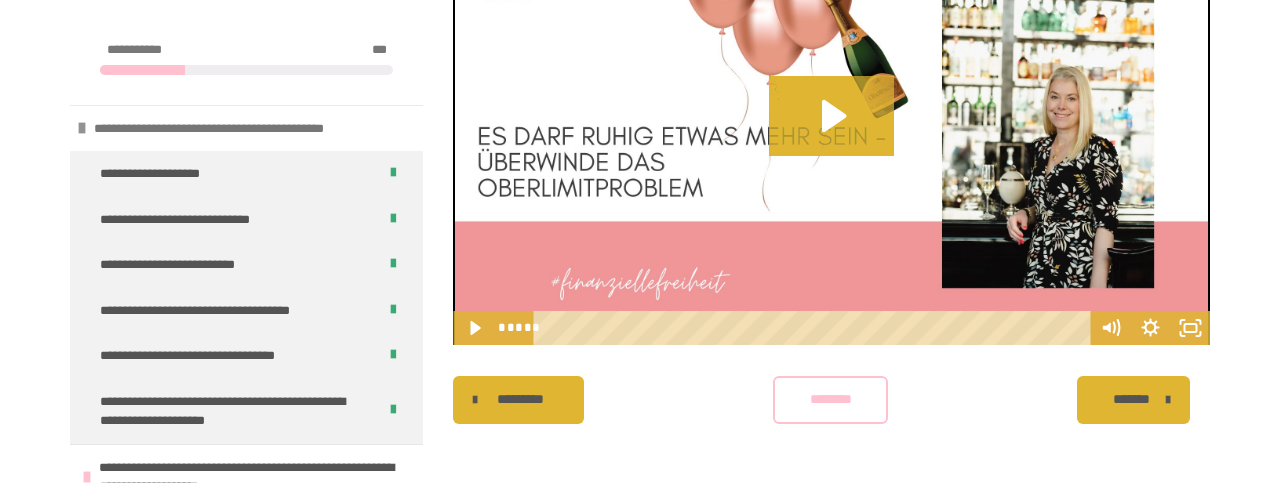 click at bounding box center [82, 128] 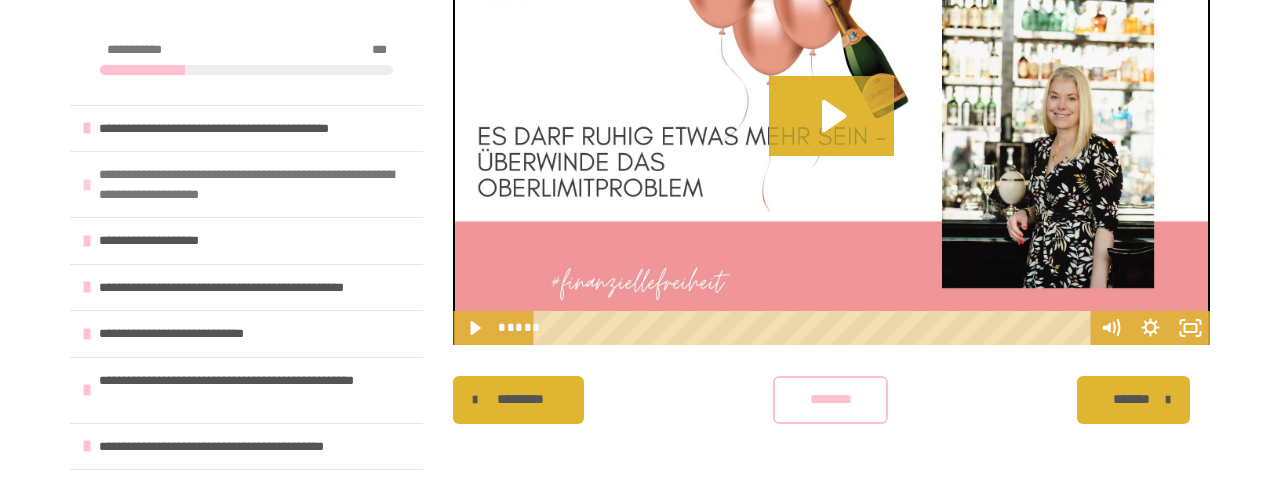 click on "**********" at bounding box center (256, 184) 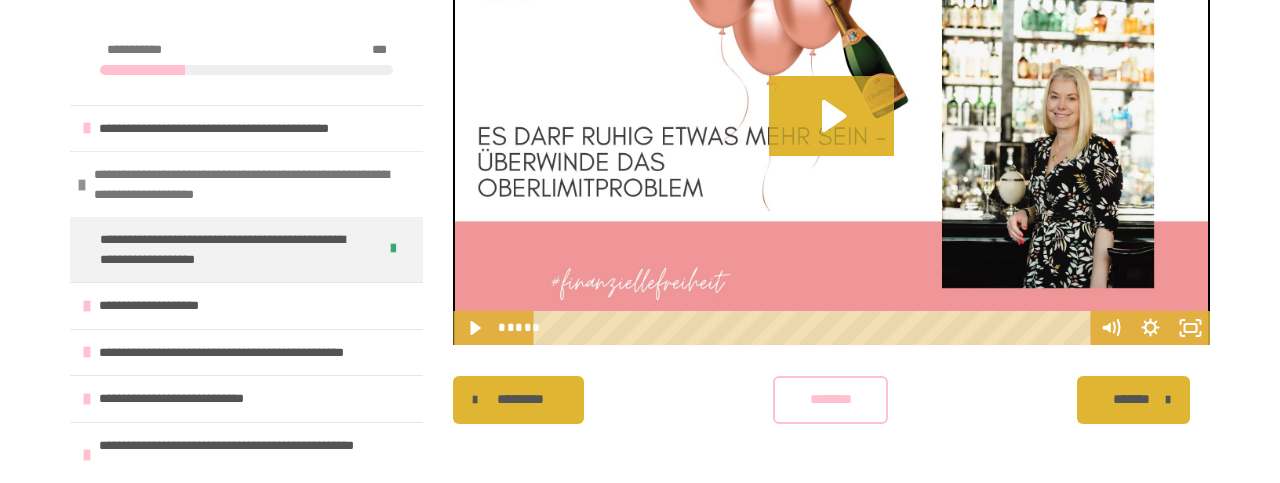 click on "**********" at bounding box center (251, 184) 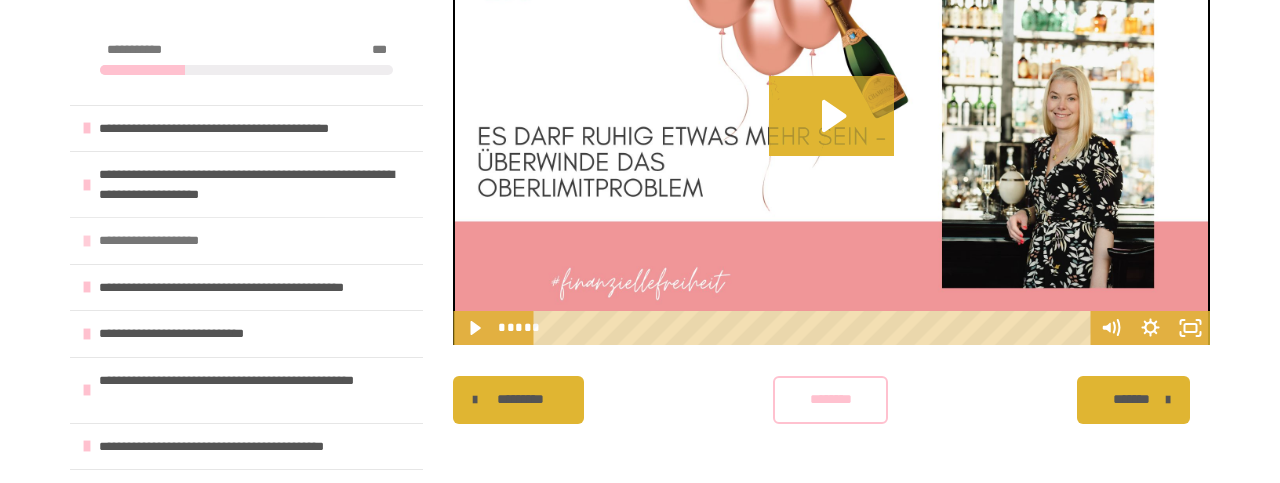 click at bounding box center [87, 241] 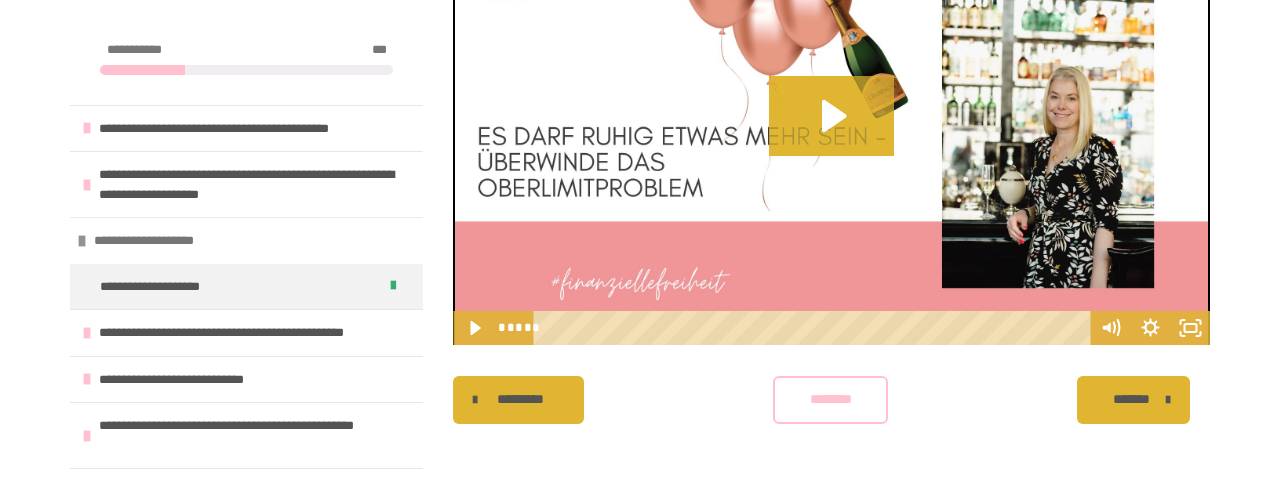 click at bounding box center (82, 241) 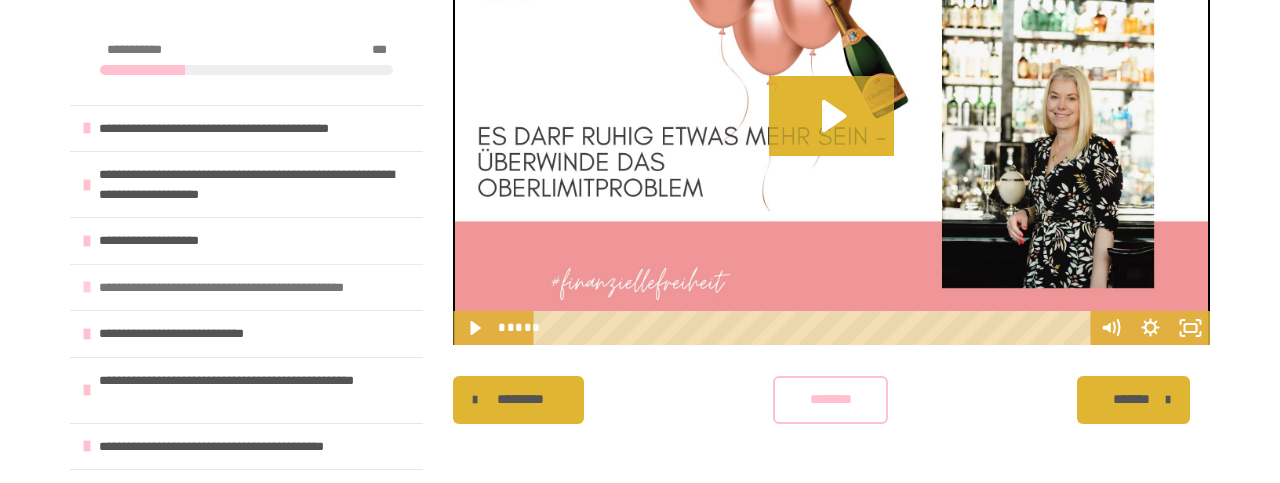 click on "**********" at bounding box center [246, 287] 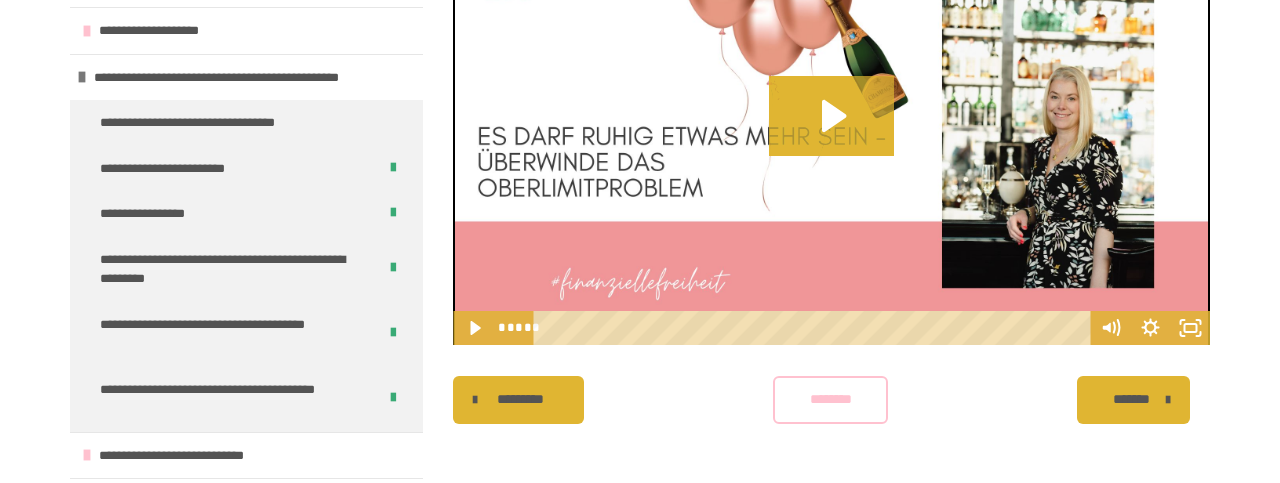 scroll, scrollTop: 183, scrollLeft: 0, axis: vertical 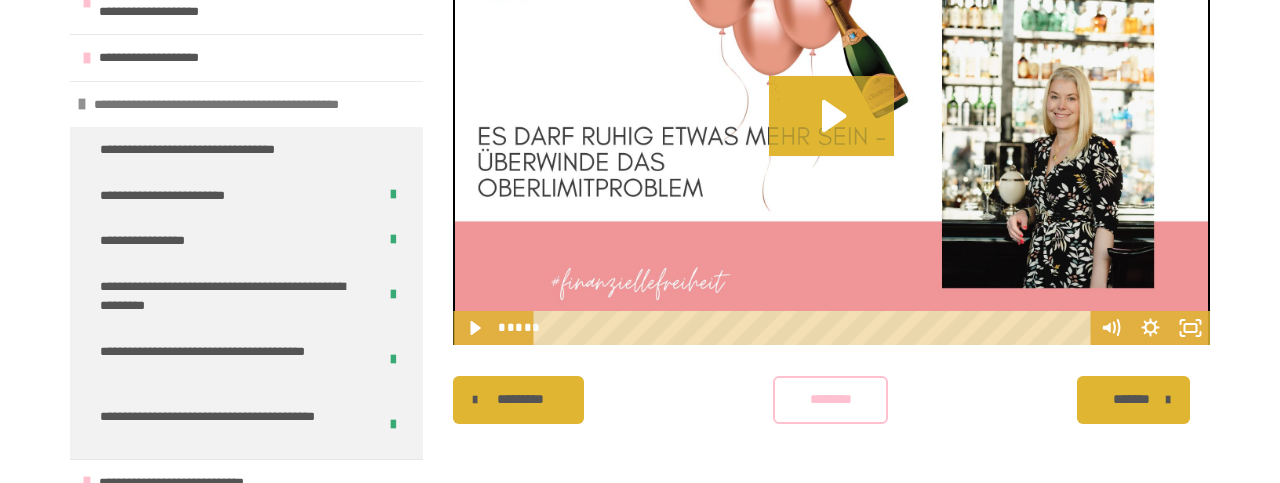click at bounding box center [82, 104] 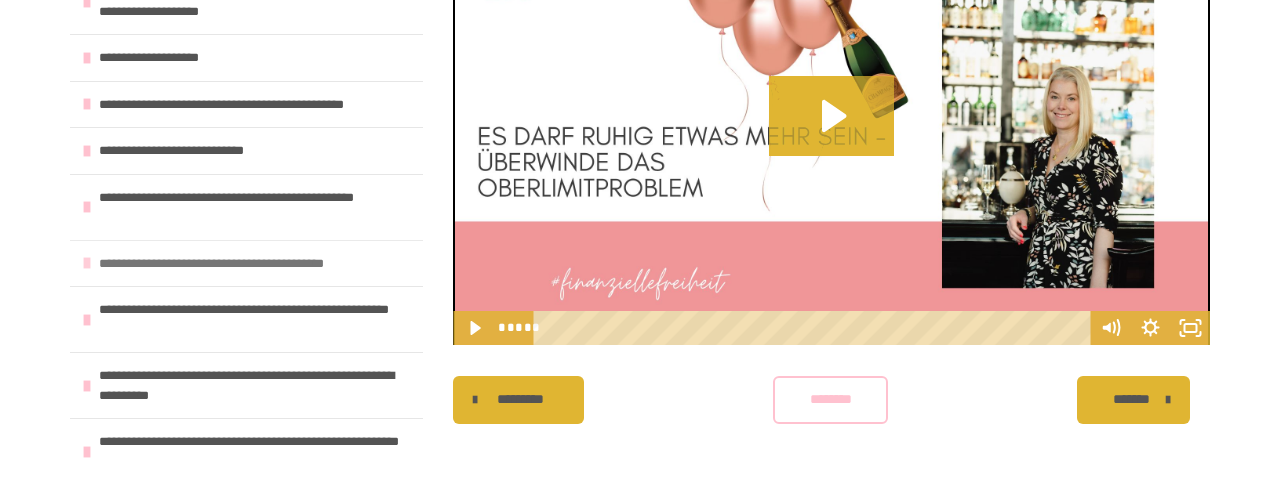 click at bounding box center (87, 263) 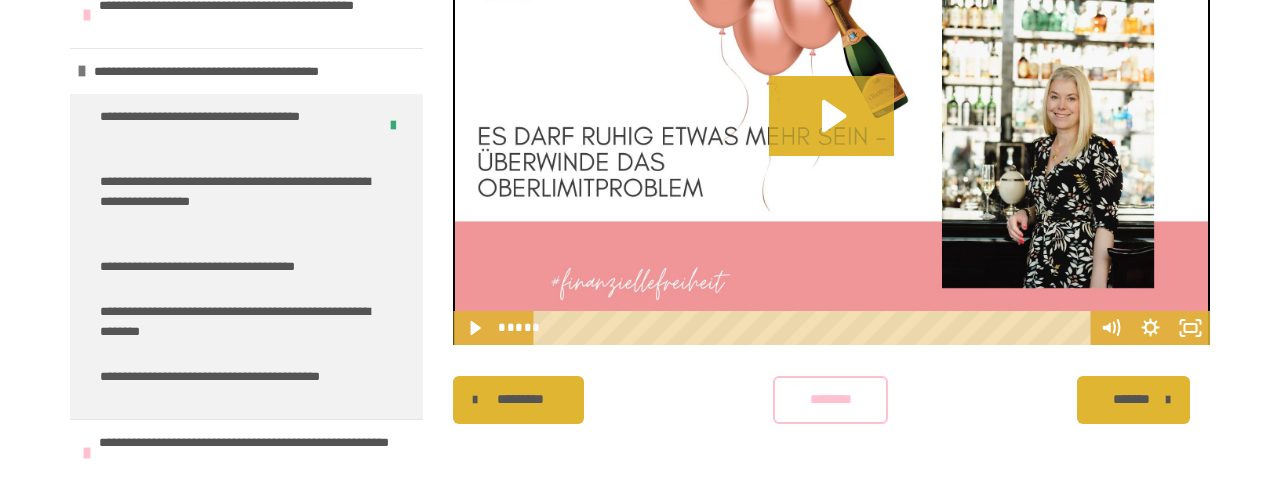 scroll, scrollTop: 373, scrollLeft: 0, axis: vertical 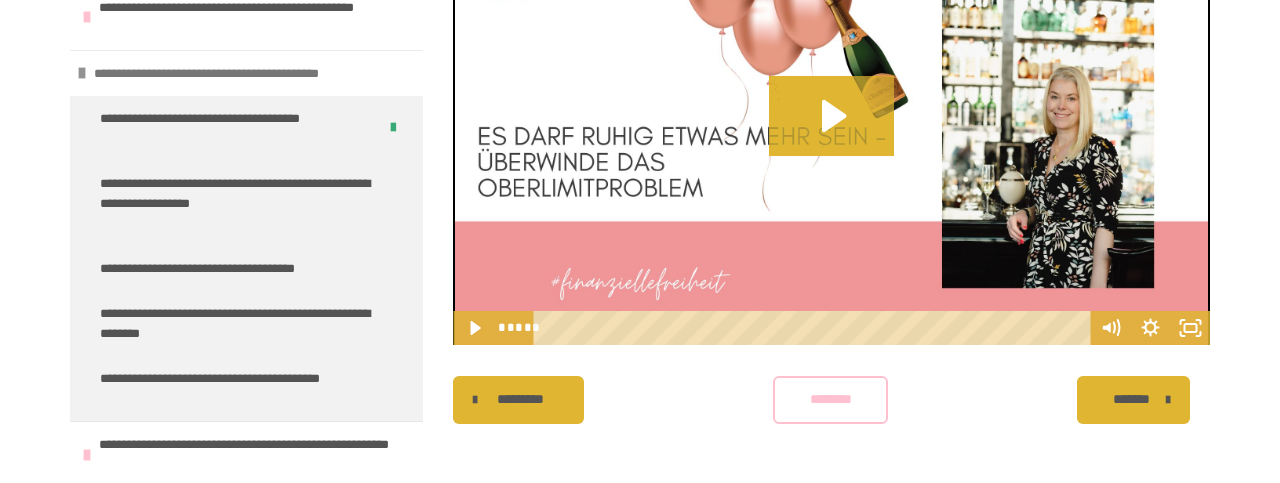 click at bounding box center [82, 73] 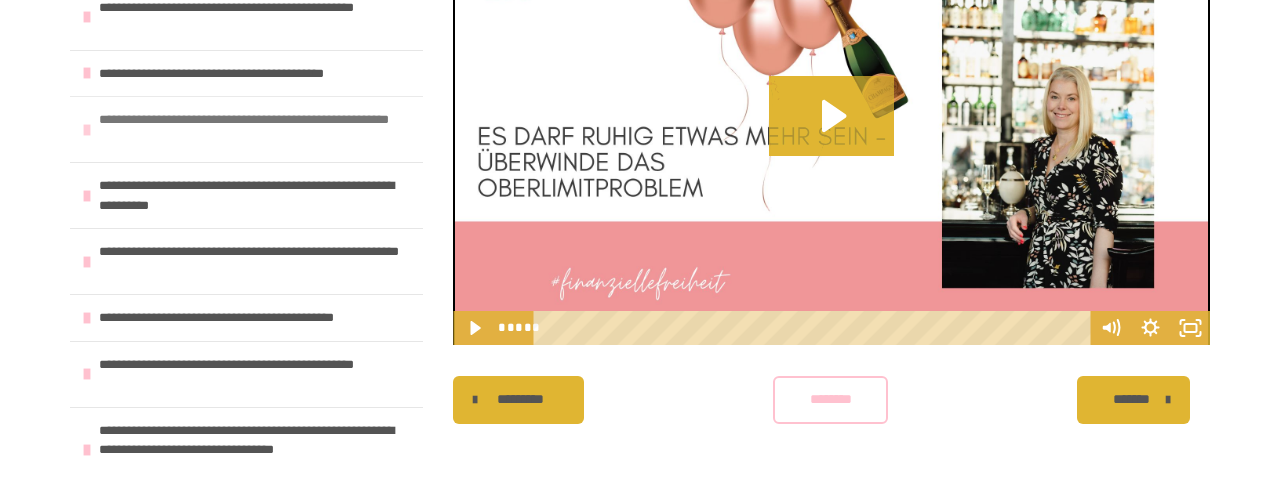click at bounding box center (87, 130) 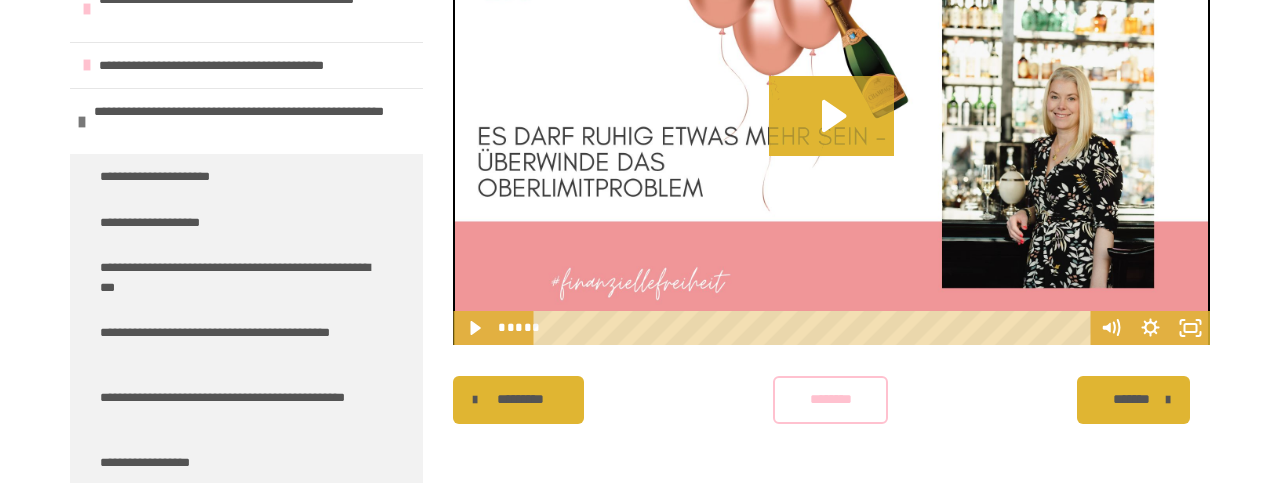 scroll, scrollTop: 366, scrollLeft: 0, axis: vertical 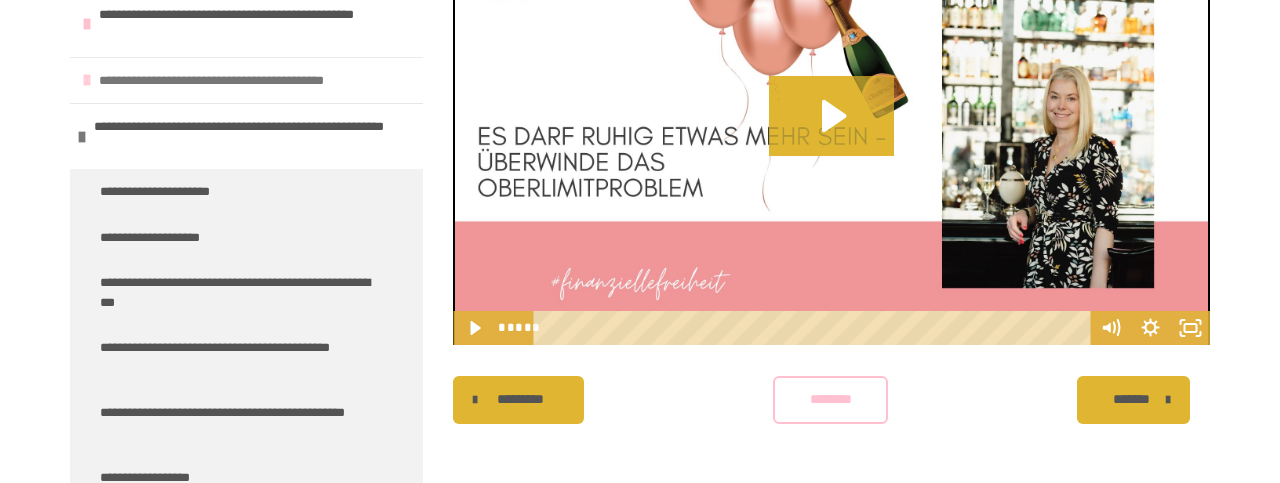 click on "**********" at bounding box center [246, 80] 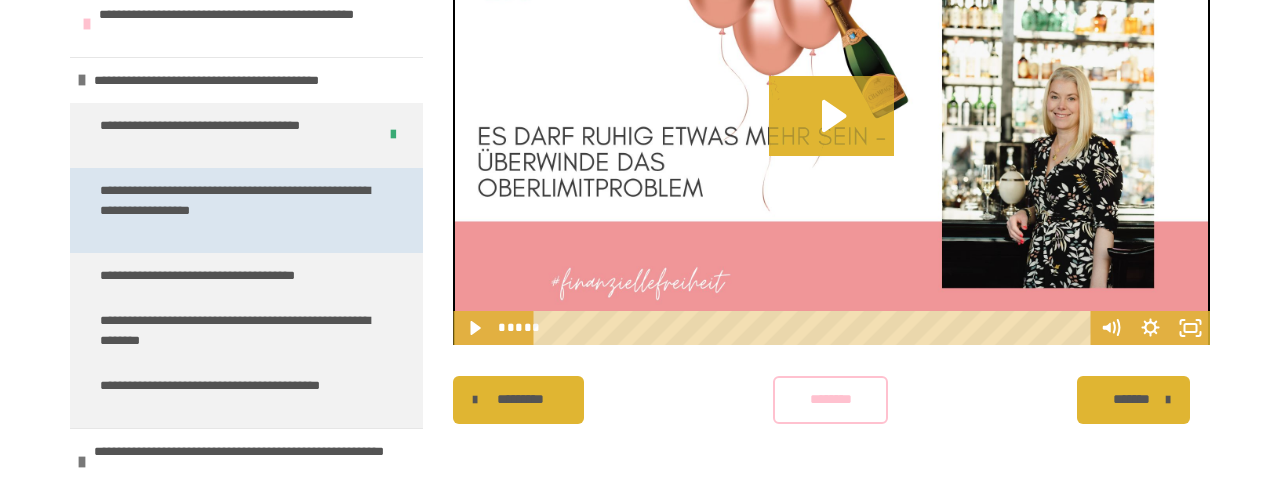 click on "**********" at bounding box center [238, 210] 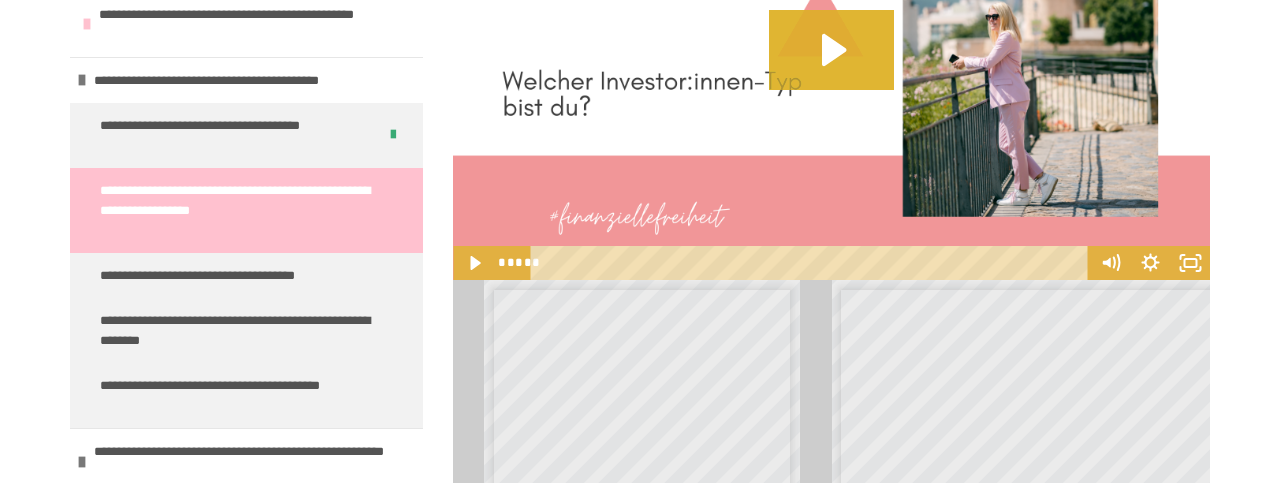 scroll, scrollTop: 884, scrollLeft: 0, axis: vertical 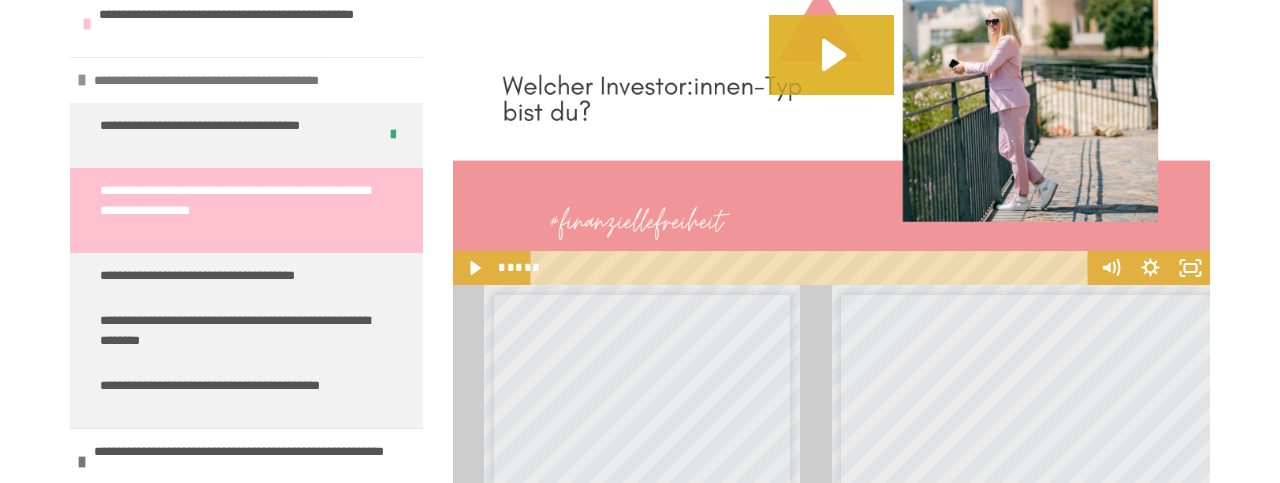 click at bounding box center (82, 80) 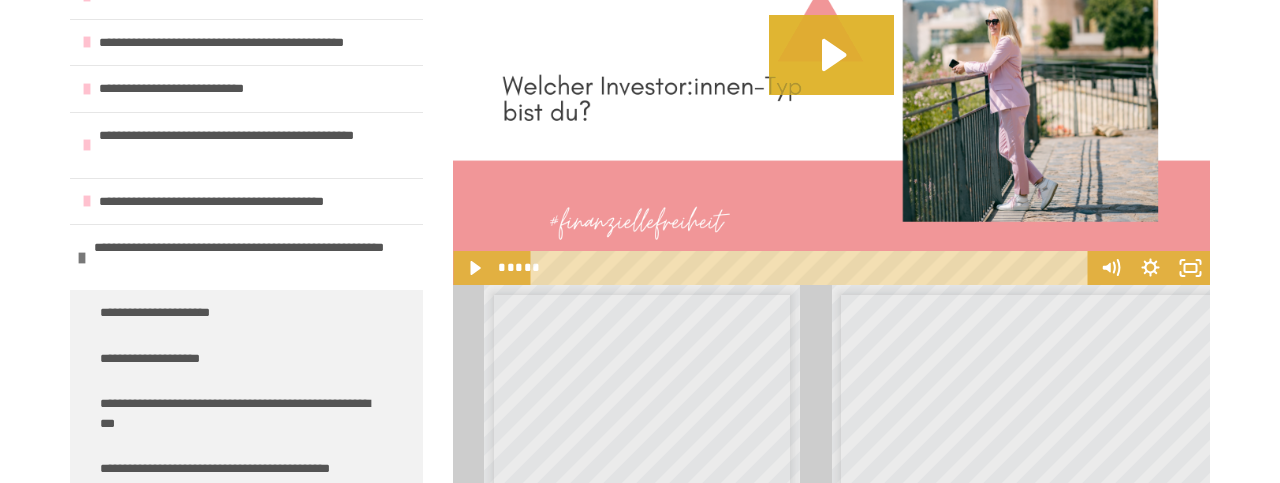 scroll, scrollTop: 211, scrollLeft: 0, axis: vertical 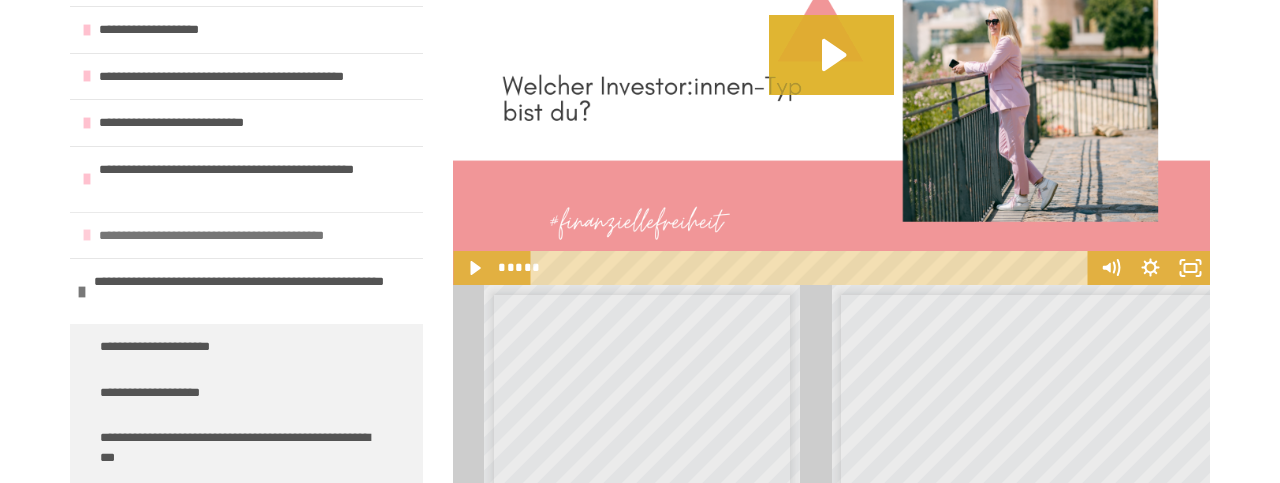 click at bounding box center (87, 235) 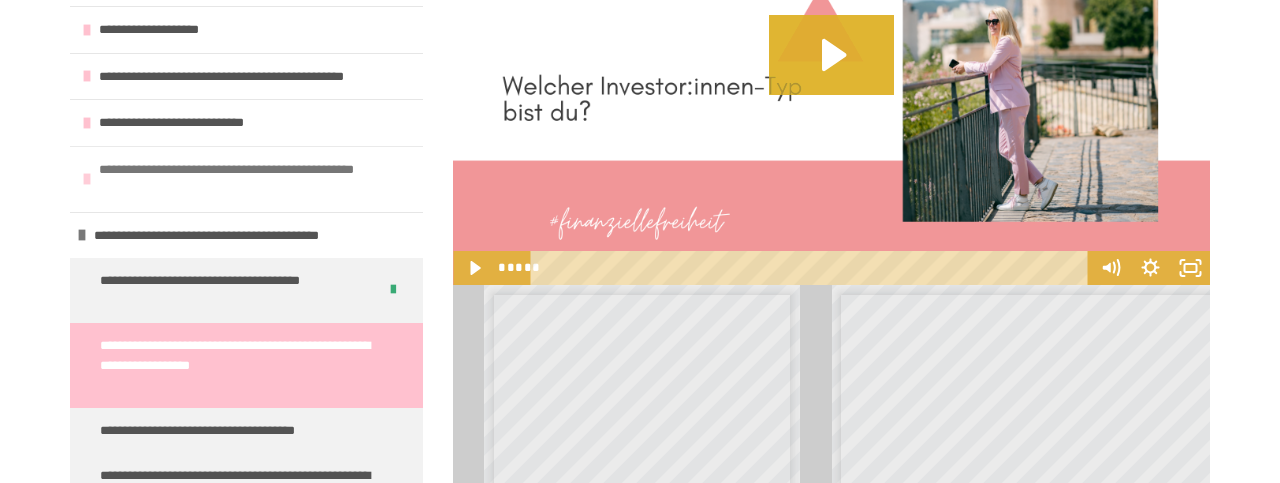 click on "**********" at bounding box center [246, 179] 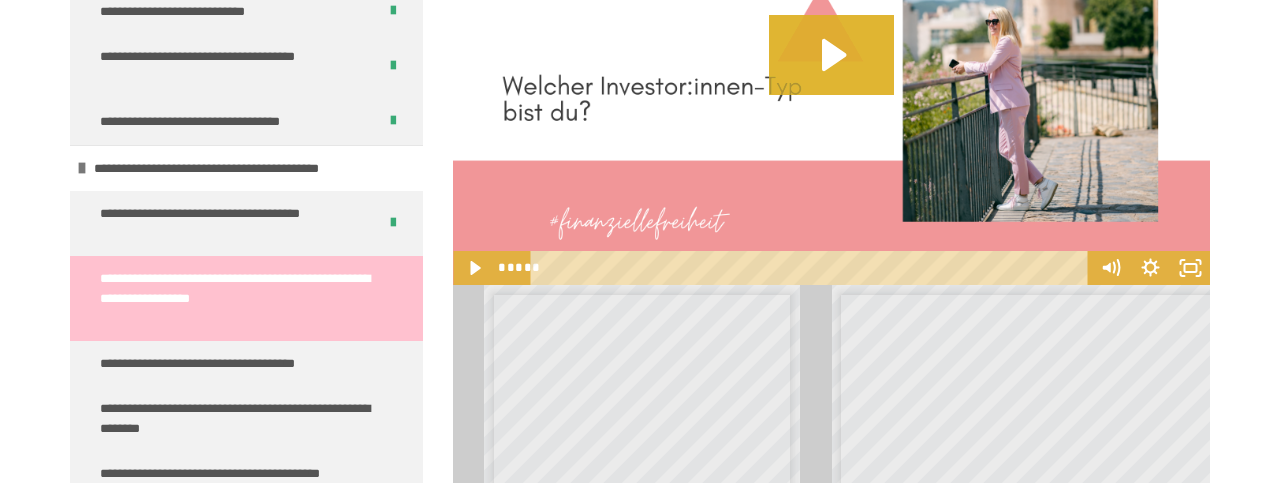 scroll, scrollTop: 437, scrollLeft: 0, axis: vertical 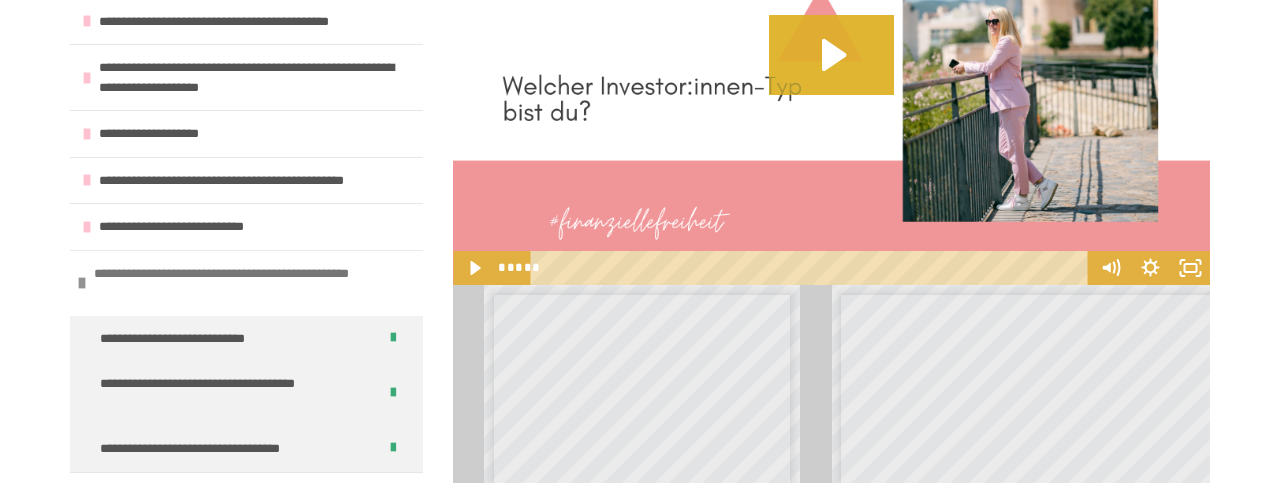 click at bounding box center [82, 283] 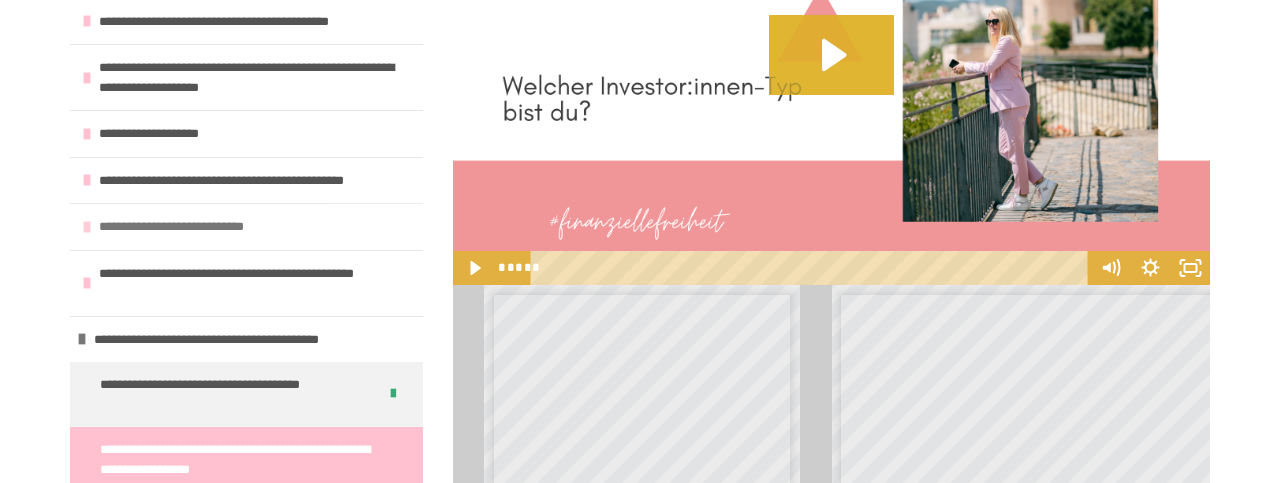 click at bounding box center [87, 227] 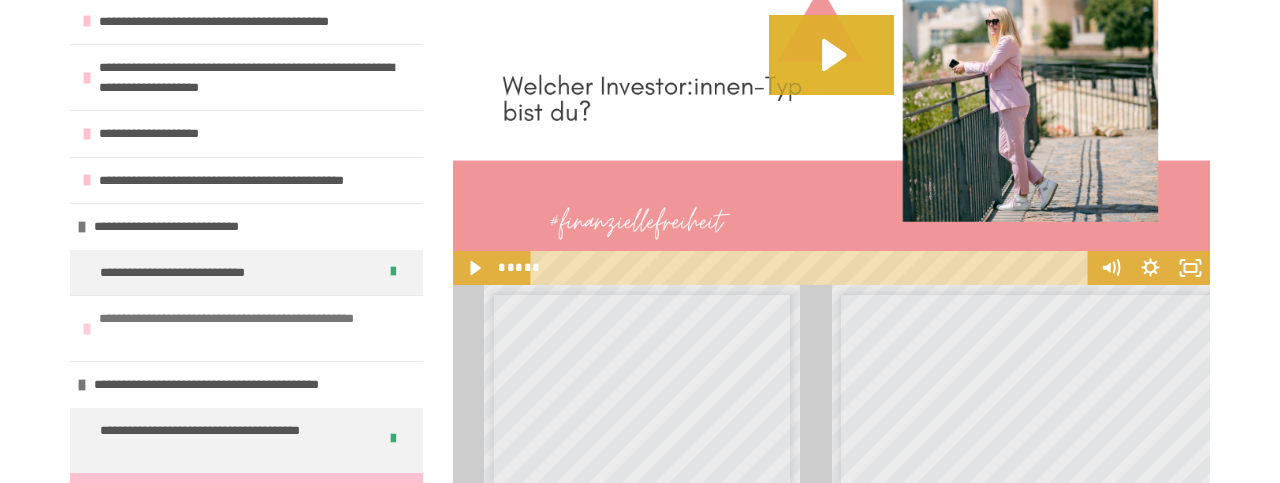 click at bounding box center [87, 329] 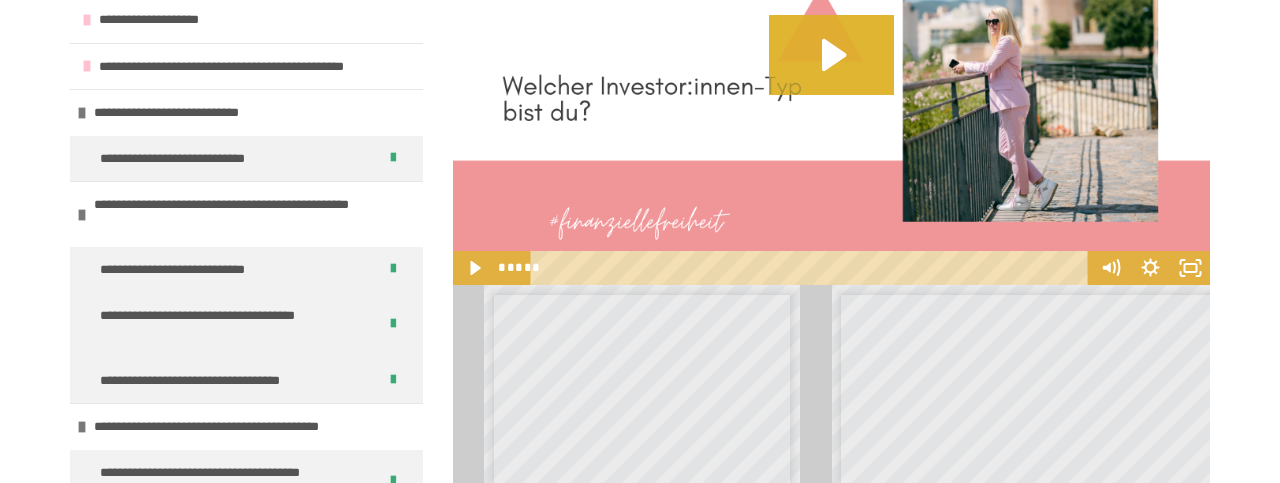 scroll, scrollTop: 179, scrollLeft: 0, axis: vertical 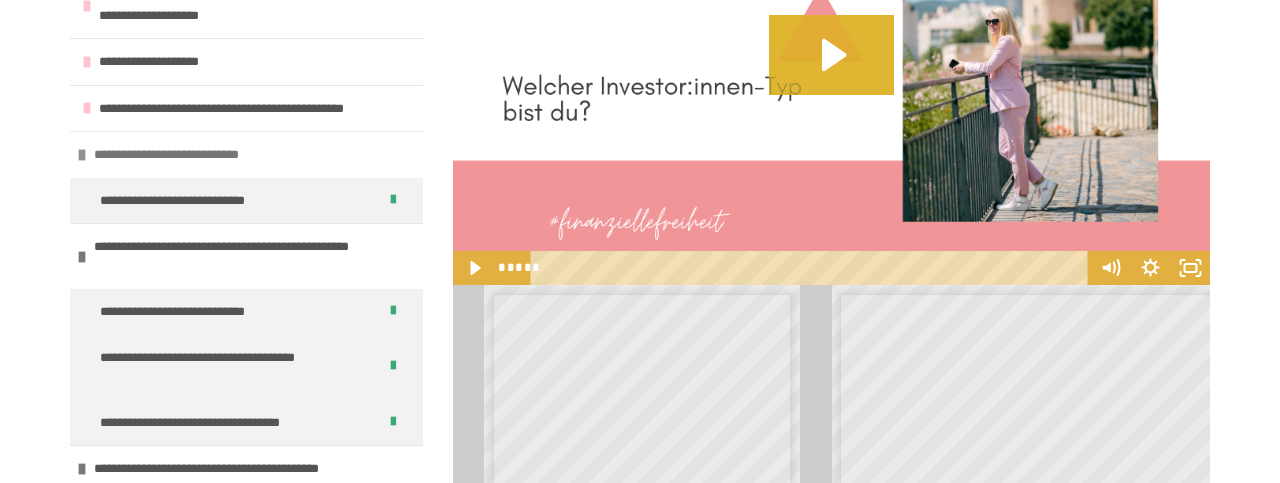 click at bounding box center (82, 155) 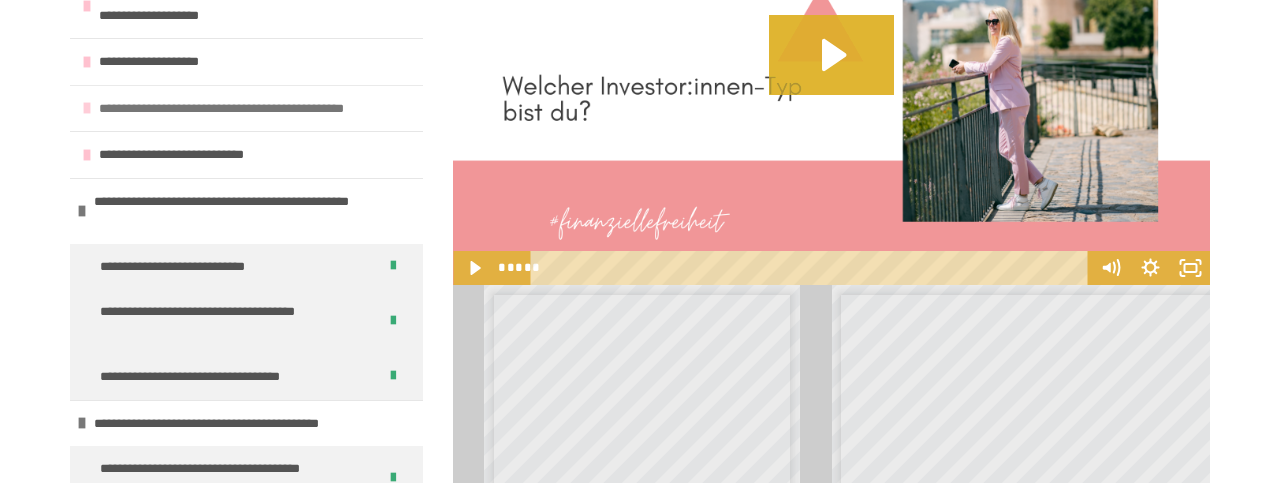 click at bounding box center [87, 108] 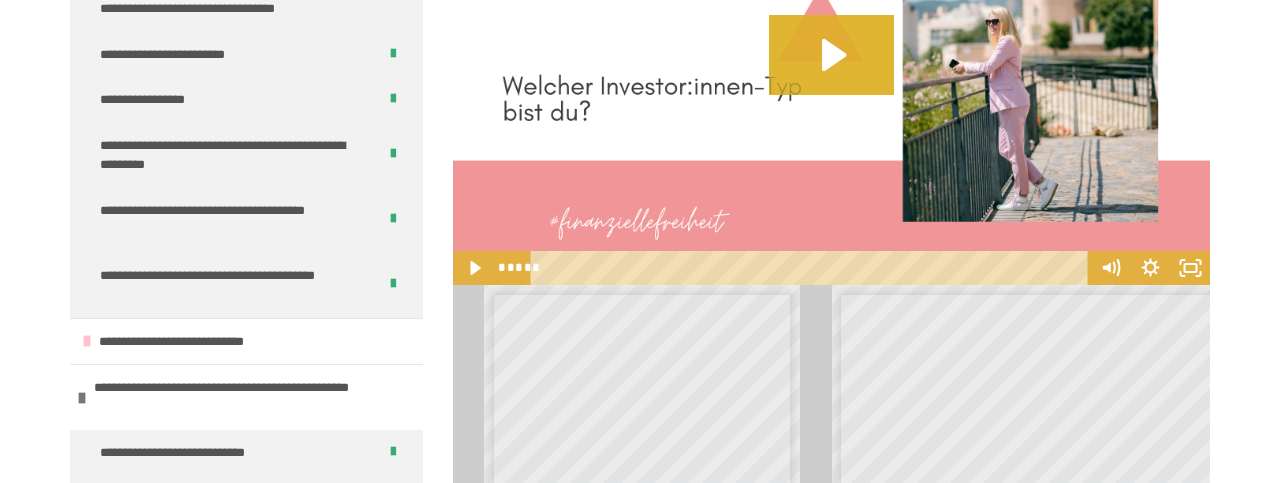 scroll, scrollTop: 265, scrollLeft: 0, axis: vertical 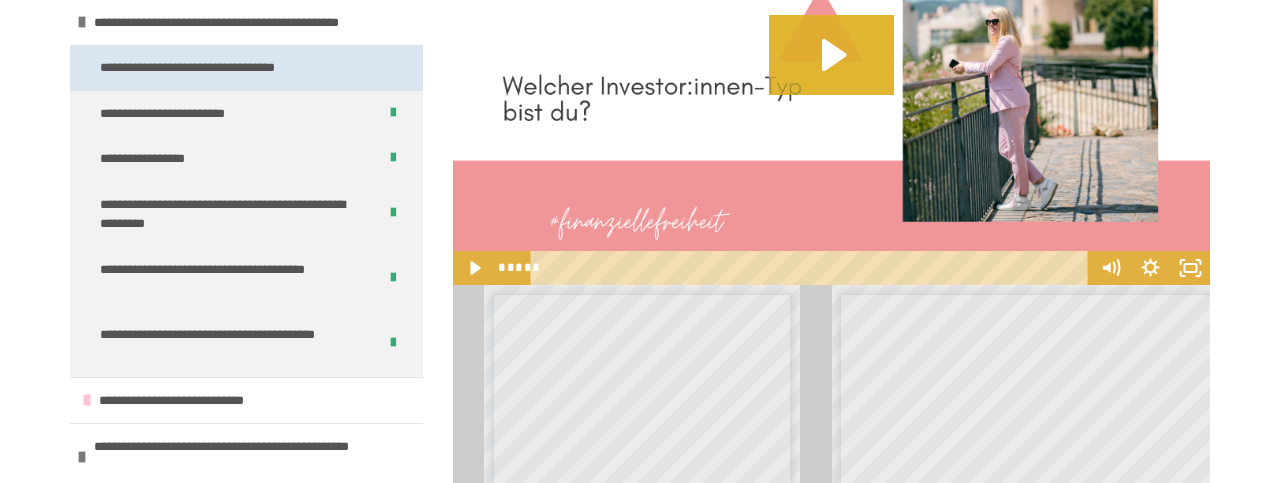 click on "**********" at bounding box center (219, 68) 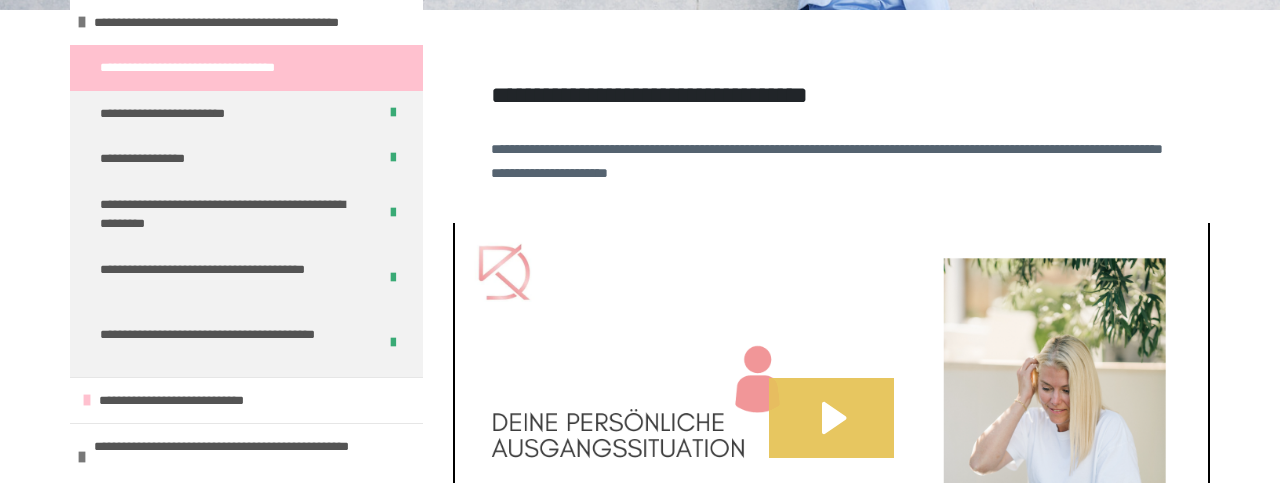 click 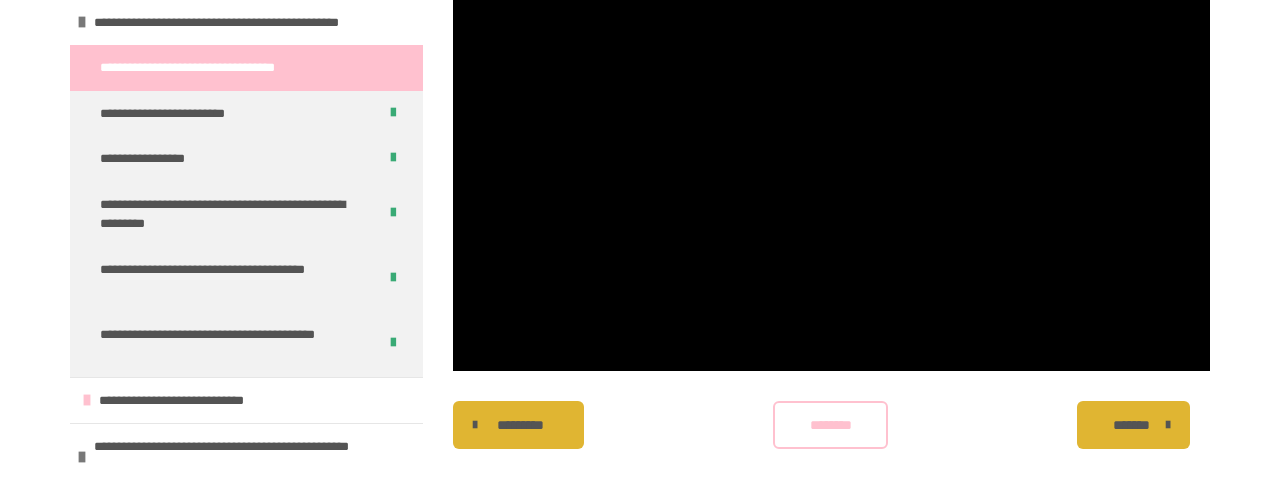 scroll, scrollTop: 648, scrollLeft: 0, axis: vertical 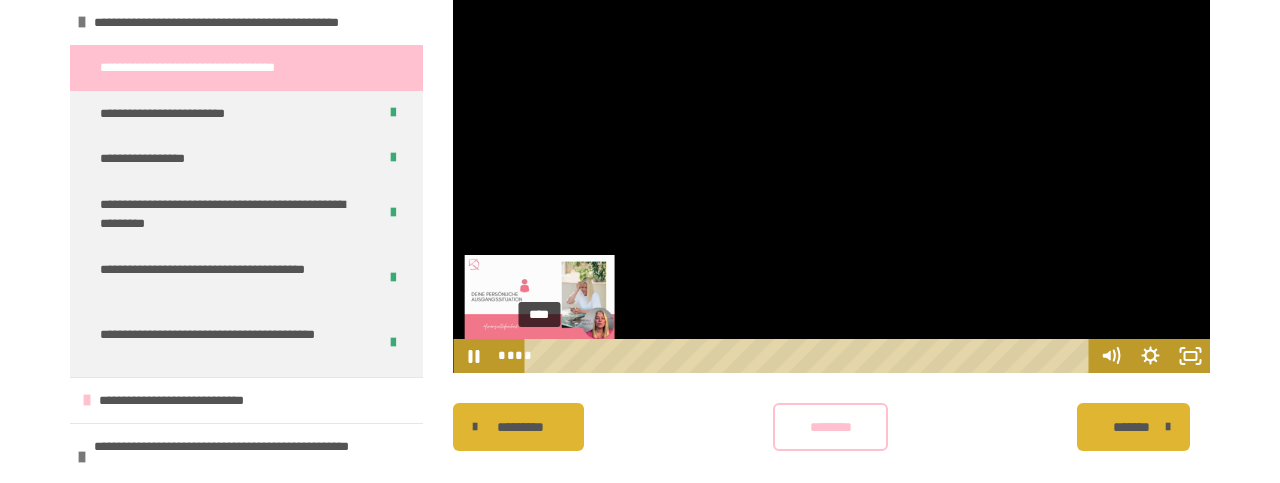 click on "****" at bounding box center (810, 356) 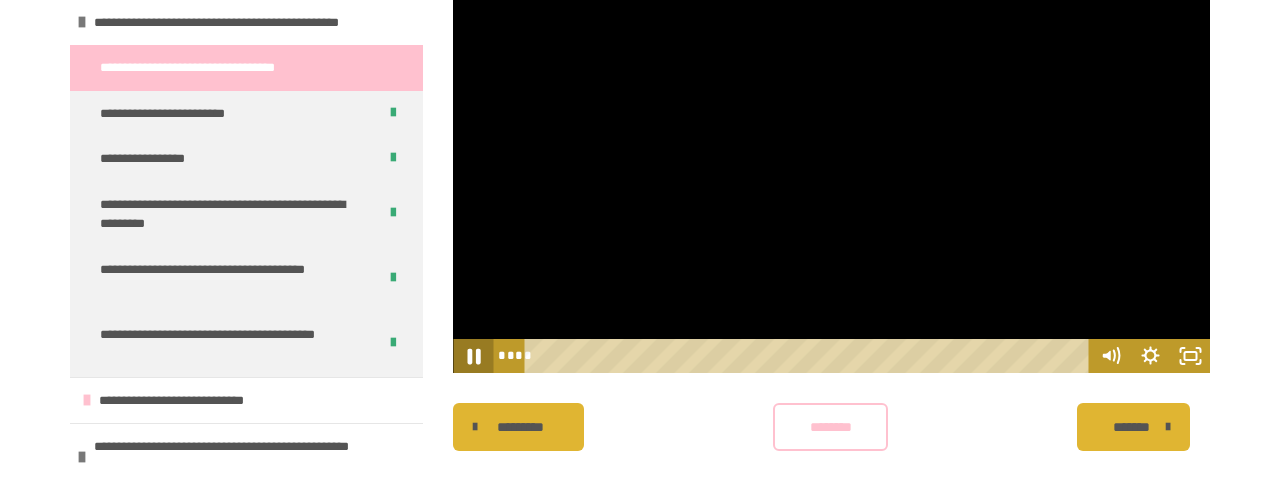 click 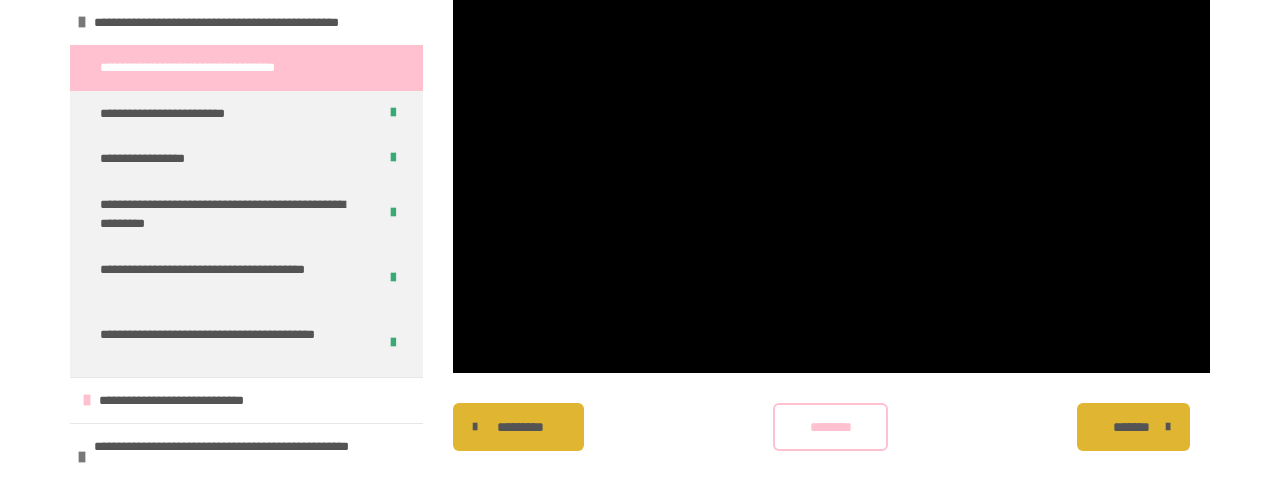 scroll, scrollTop: 628, scrollLeft: 0, axis: vertical 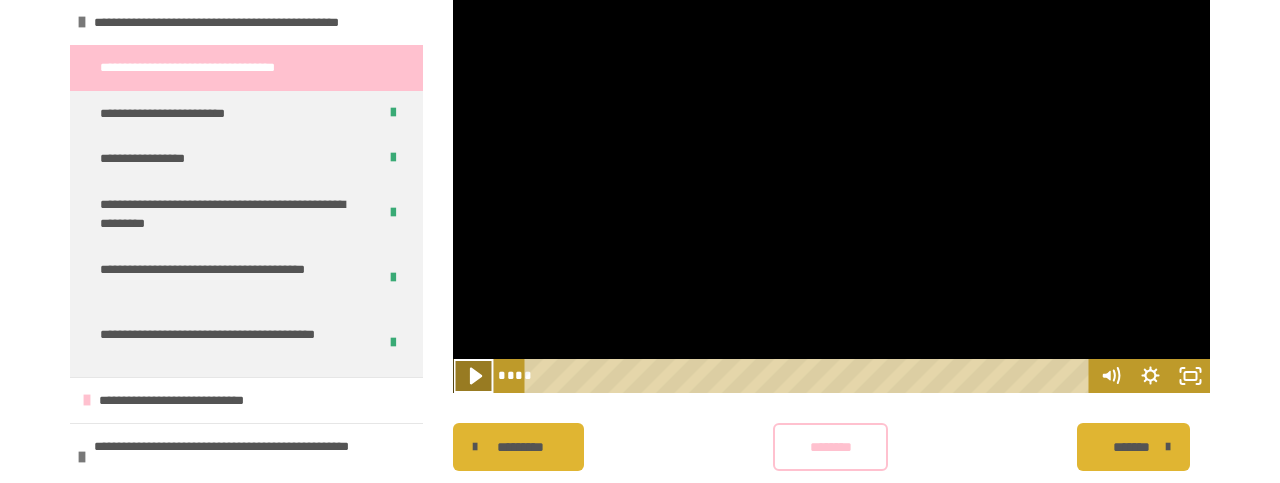 click 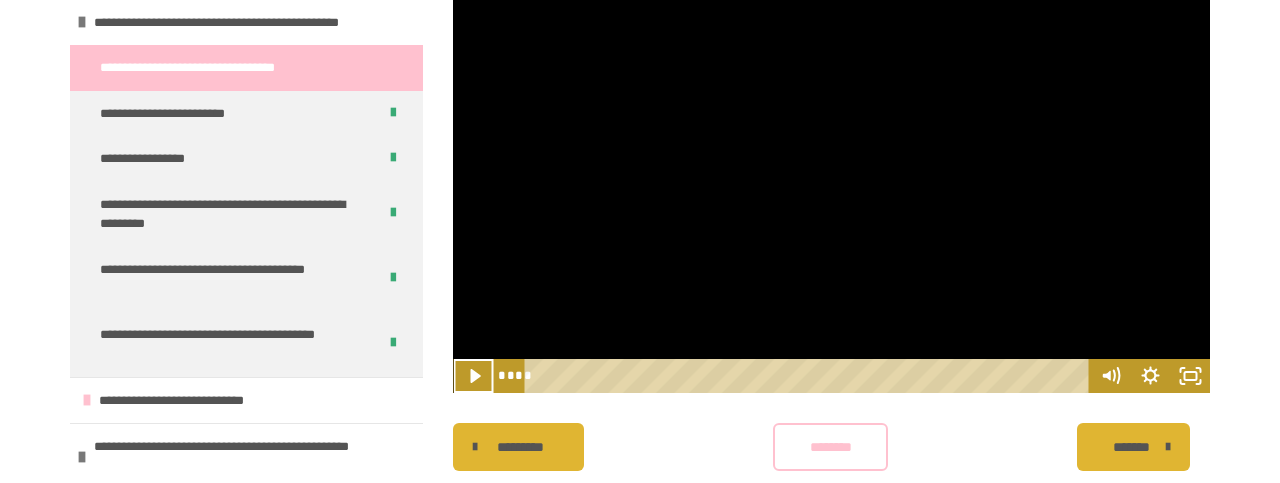 click on "********* ******** *******" at bounding box center (831, 447) 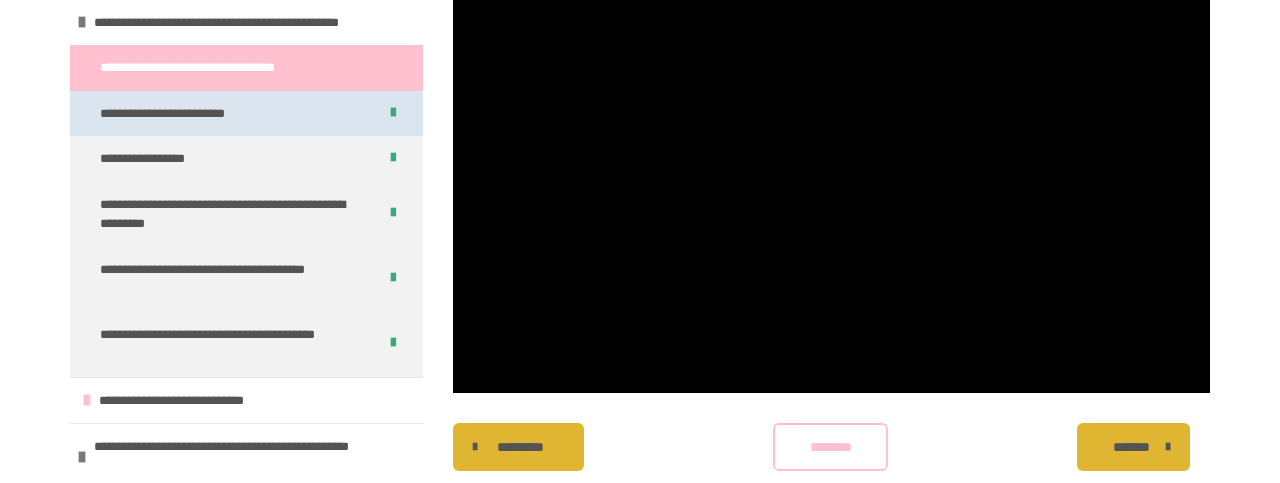 click on "**********" at bounding box center (191, 114) 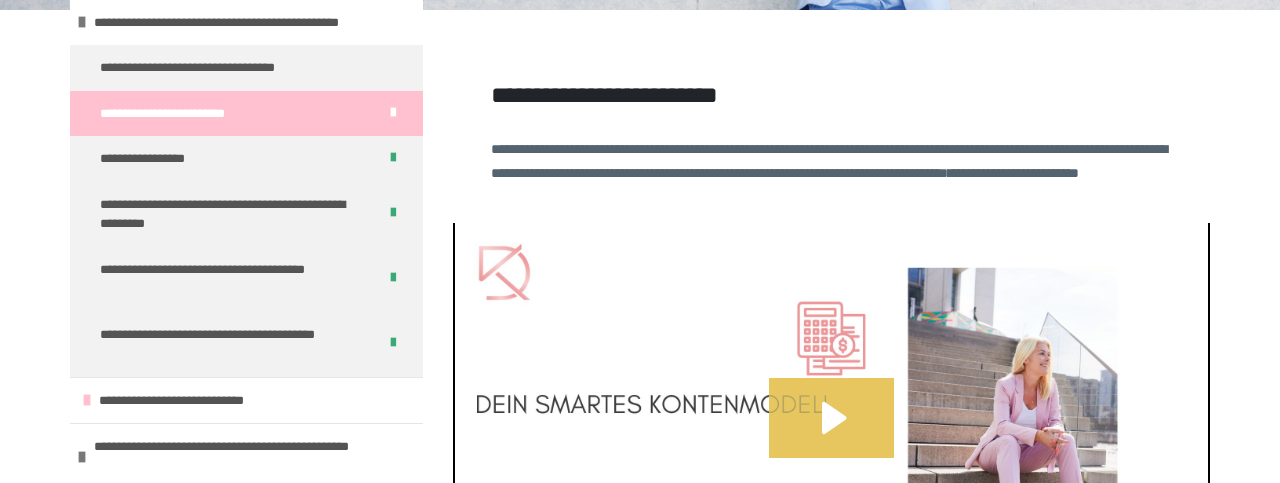 click 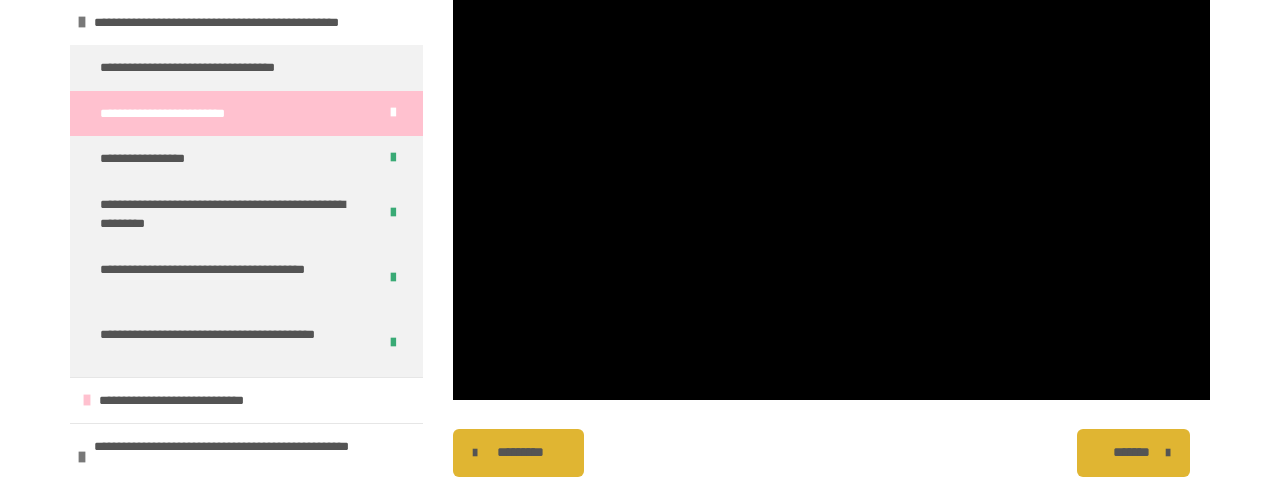 scroll, scrollTop: 624, scrollLeft: 0, axis: vertical 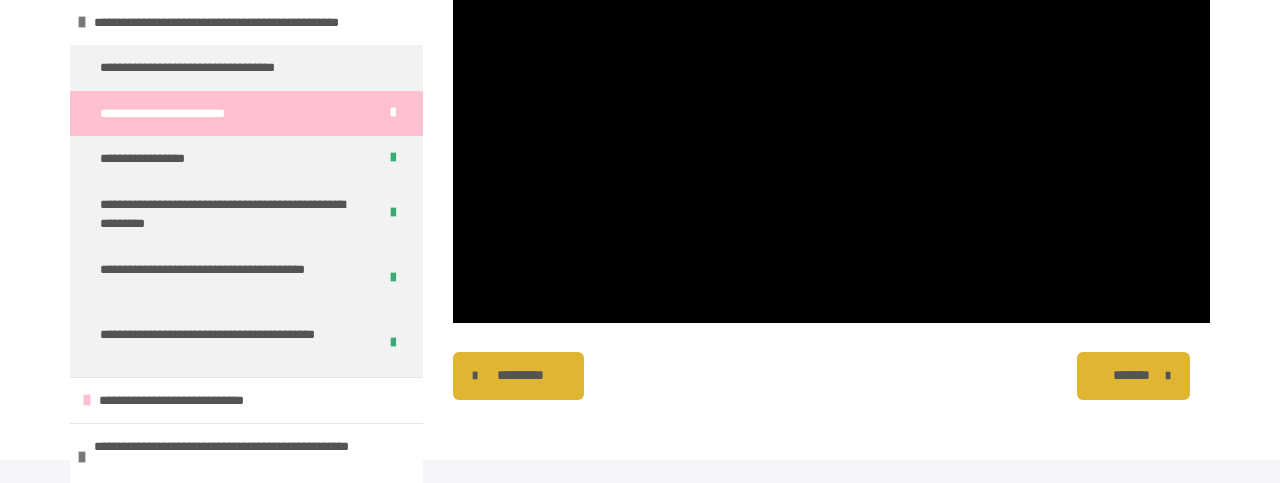 click on "********* ******** *******" at bounding box center (831, 376) 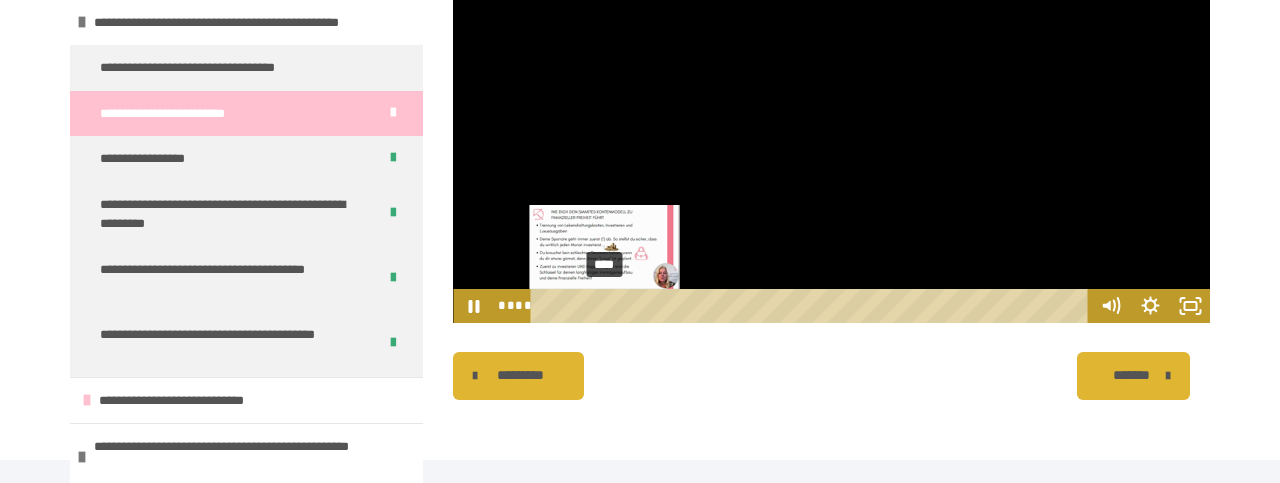 click on "****" at bounding box center (813, 306) 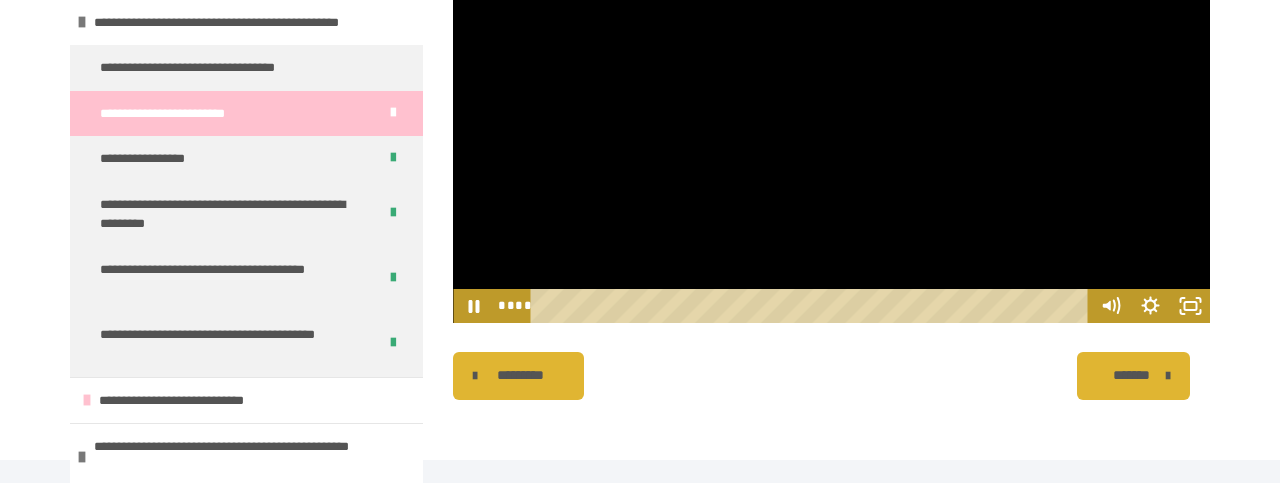 drag, startPoint x: 904, startPoint y: 331, endPoint x: 687, endPoint y: 357, distance: 218.55205 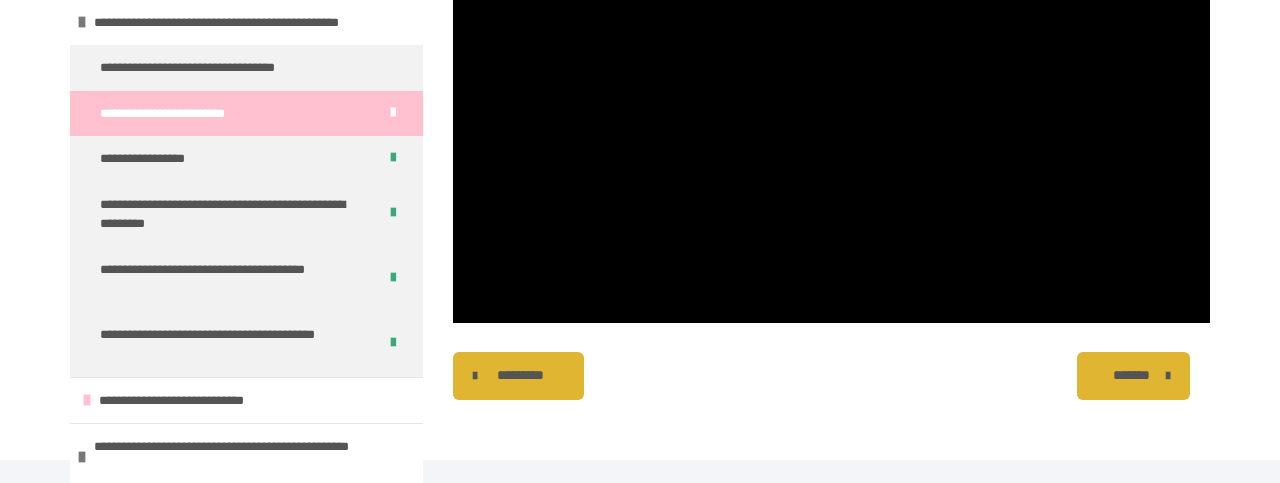 click on "**********" at bounding box center (640, 73) 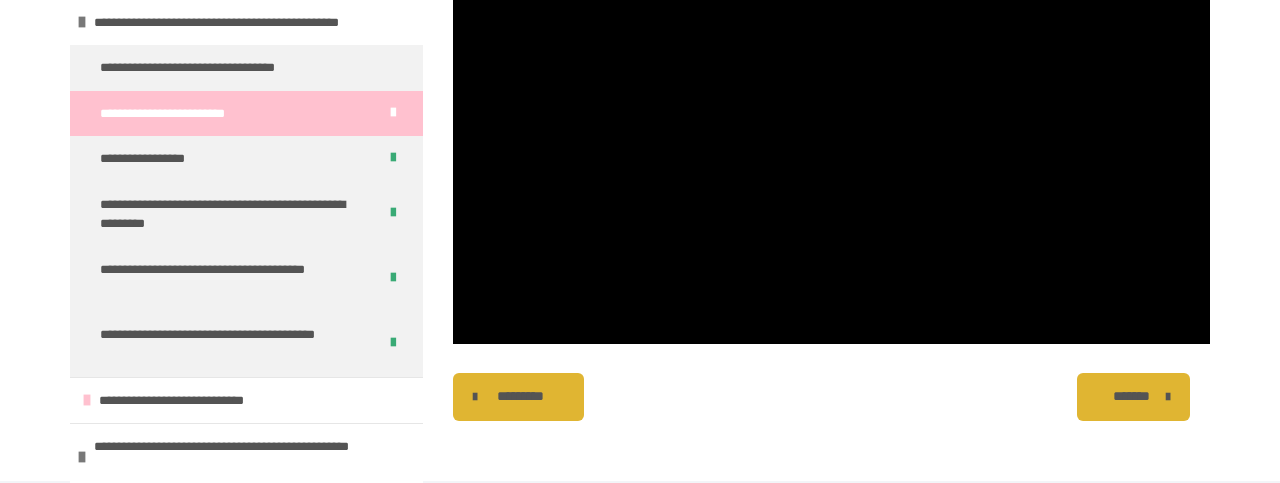 scroll, scrollTop: 698, scrollLeft: 0, axis: vertical 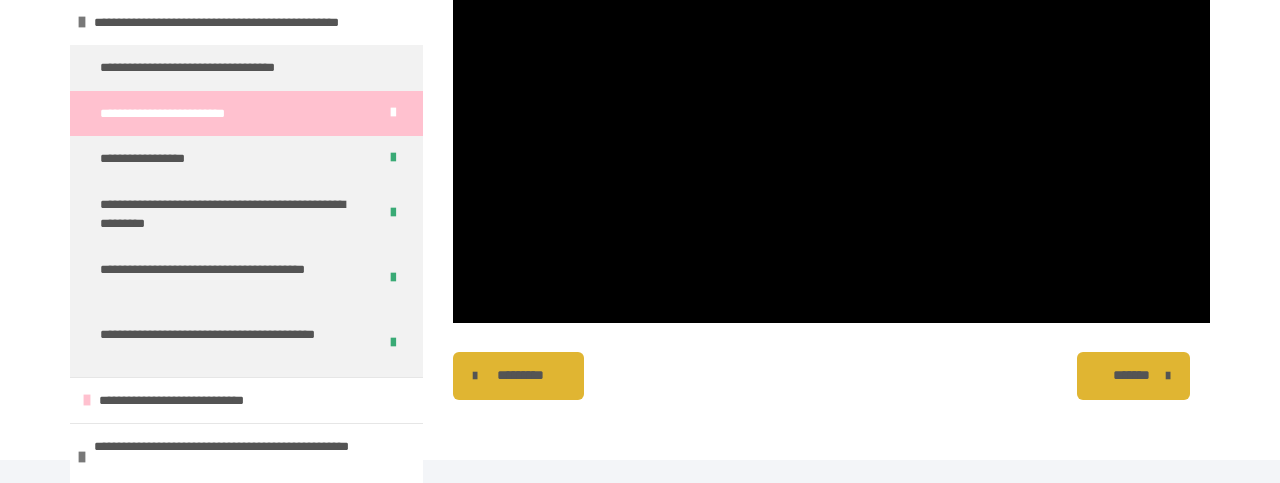 click on "**********" at bounding box center [640, 73] 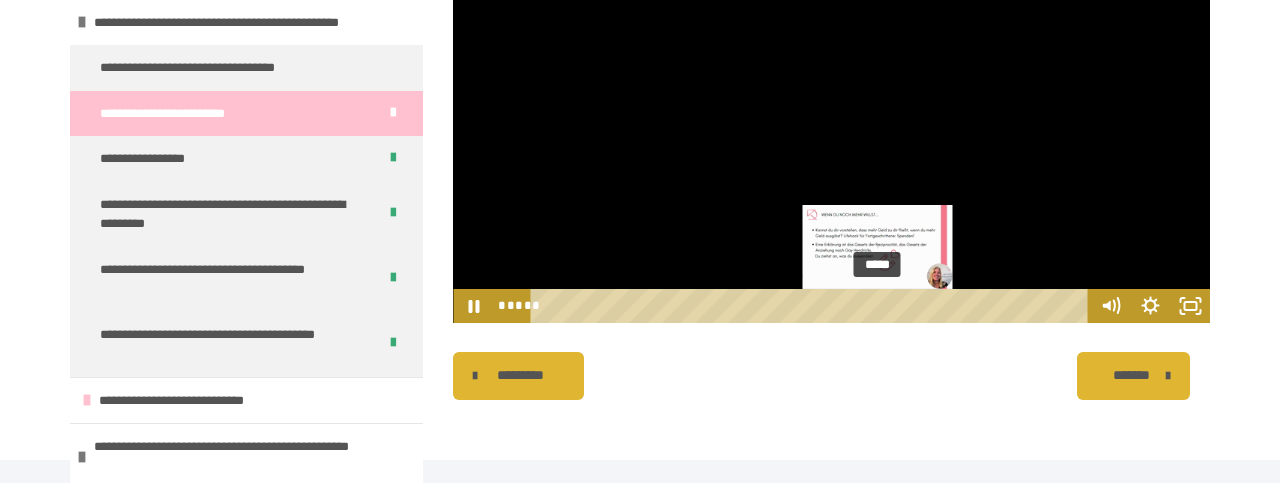 click on "*****" at bounding box center [813, 306] 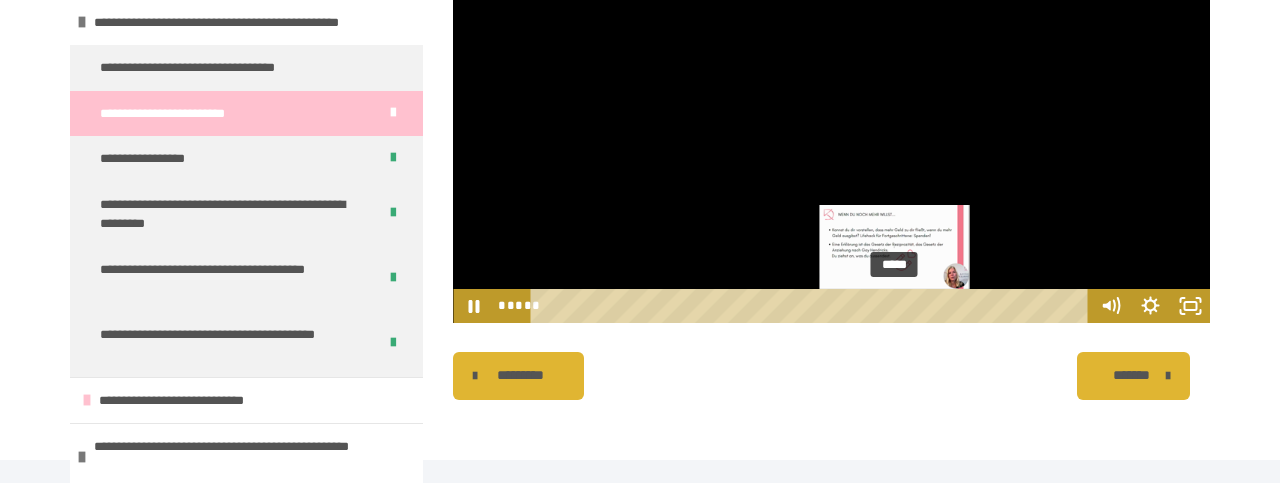 drag, startPoint x: 879, startPoint y: 327, endPoint x: 897, endPoint y: 330, distance: 18.248287 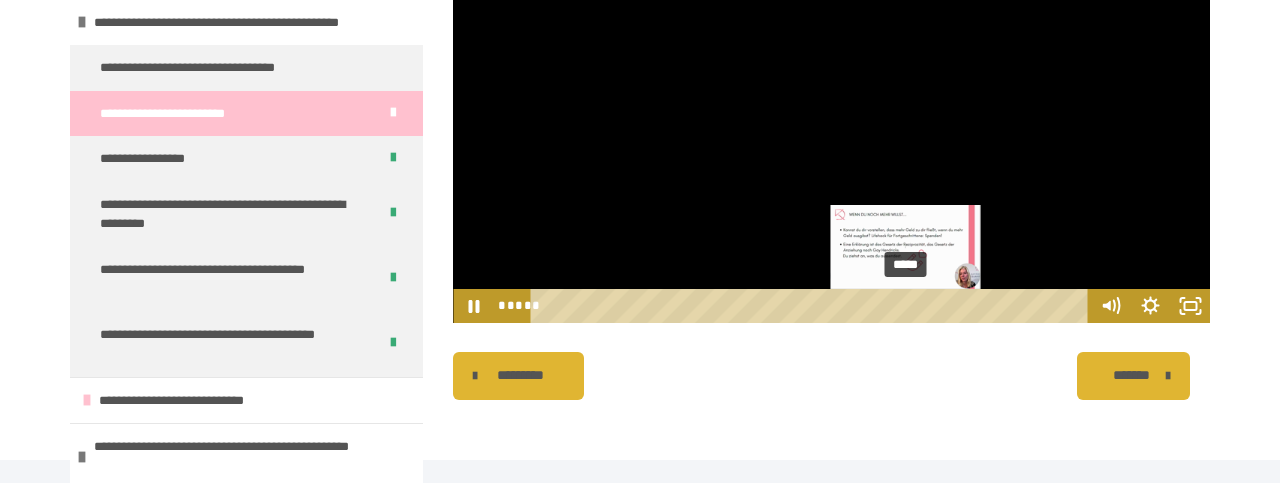 click on "*****" at bounding box center (813, 306) 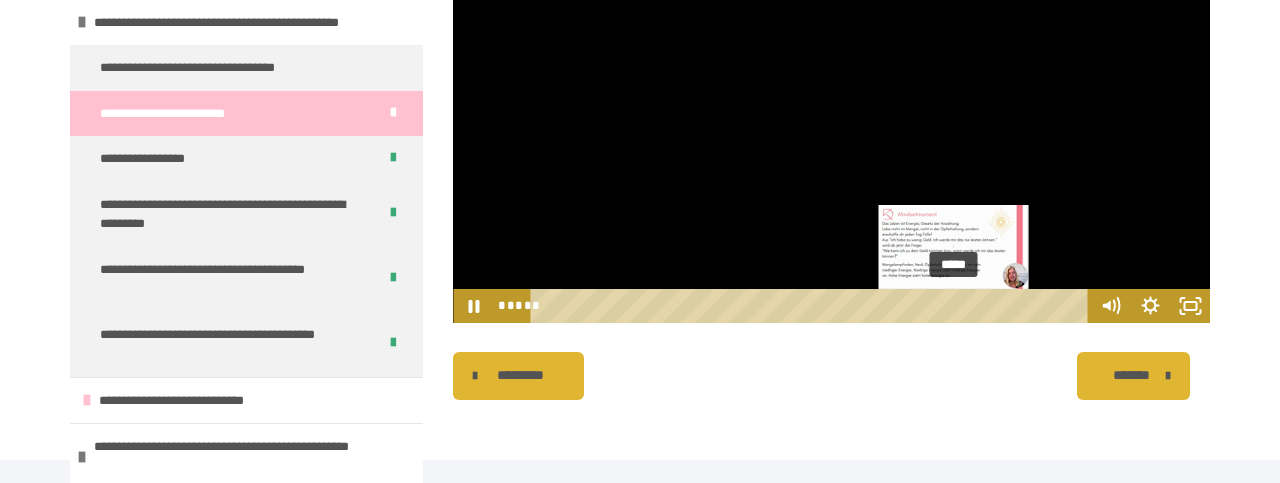 drag, startPoint x: 897, startPoint y: 330, endPoint x: 957, endPoint y: 331, distance: 60.00833 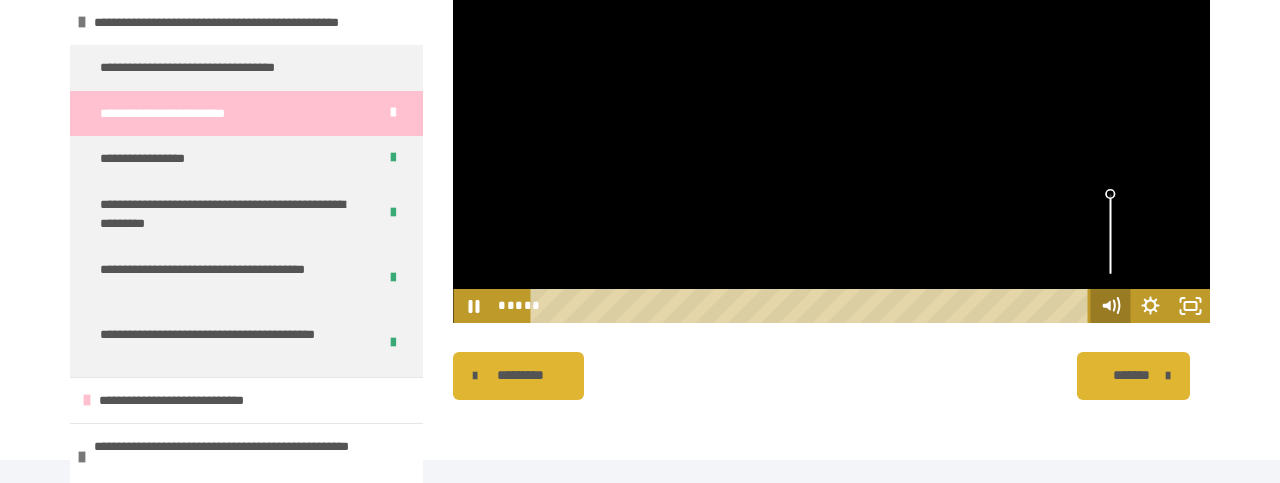 click on "***** *****" at bounding box center (831, 306) 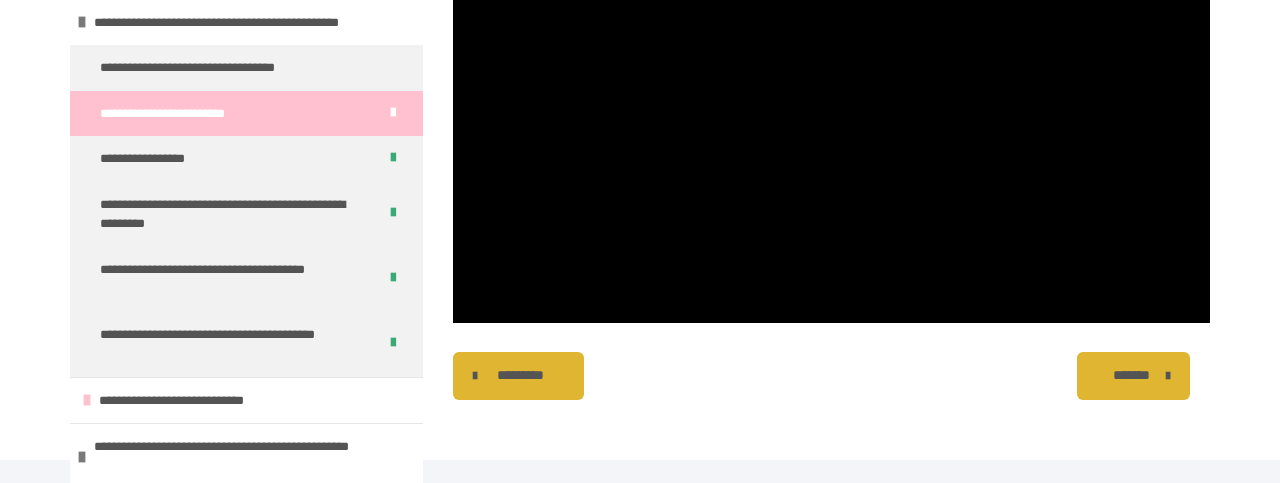 click on "********* ******** *******" at bounding box center [831, 376] 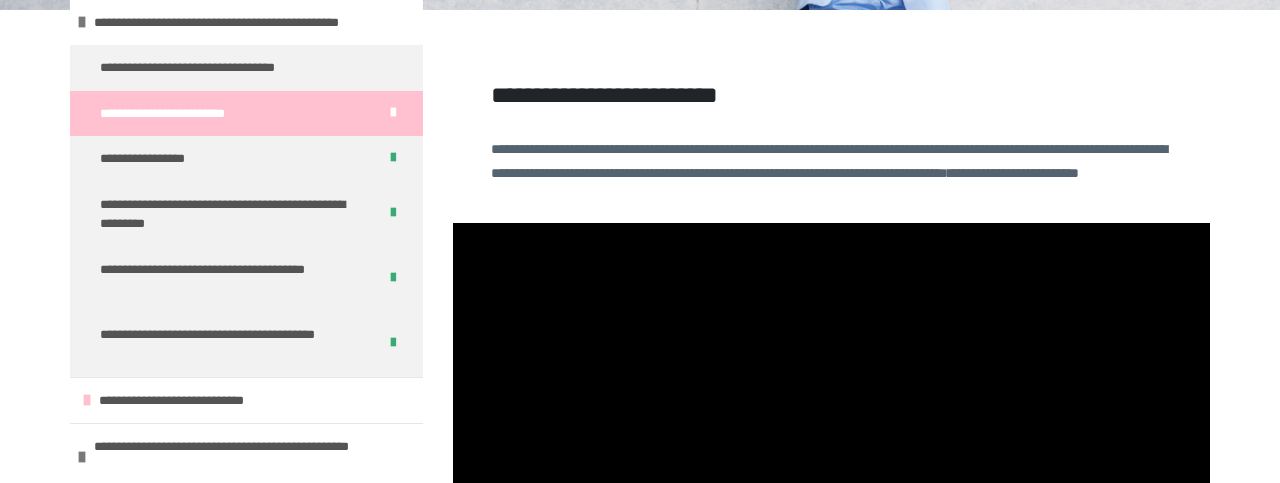 drag, startPoint x: 1267, startPoint y: 215, endPoint x: 1206, endPoint y: 434, distance: 227.33676 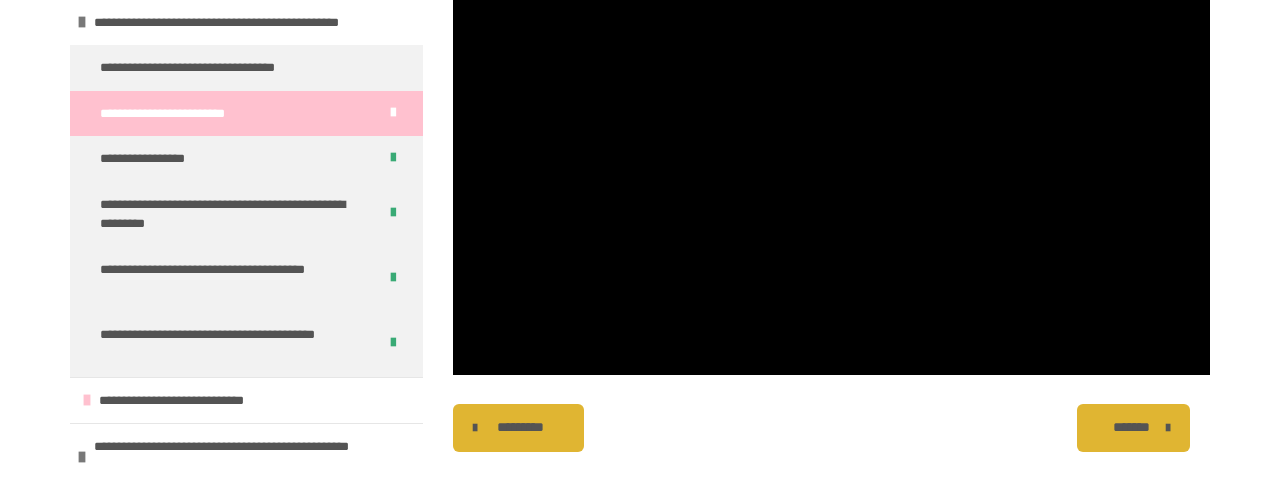 scroll, scrollTop: 698, scrollLeft: 0, axis: vertical 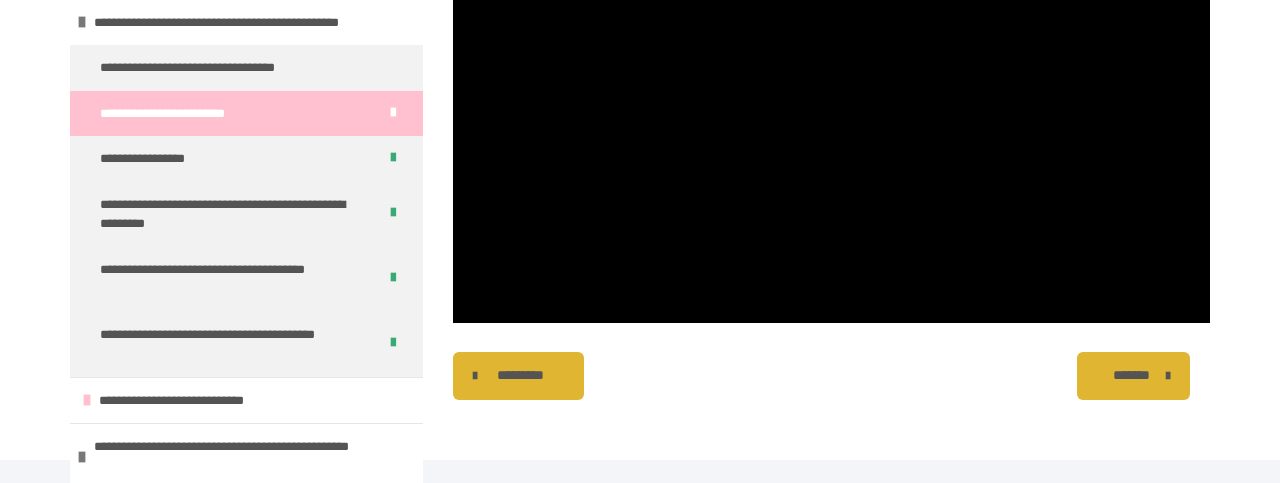 click on "********* ******** *******" at bounding box center (831, 376) 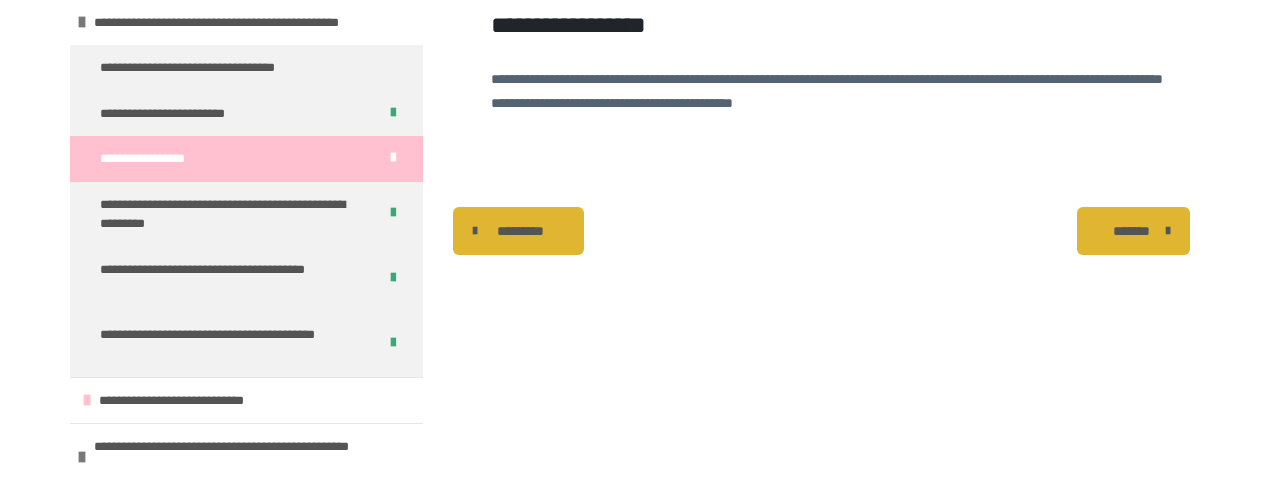 scroll, scrollTop: 443, scrollLeft: 0, axis: vertical 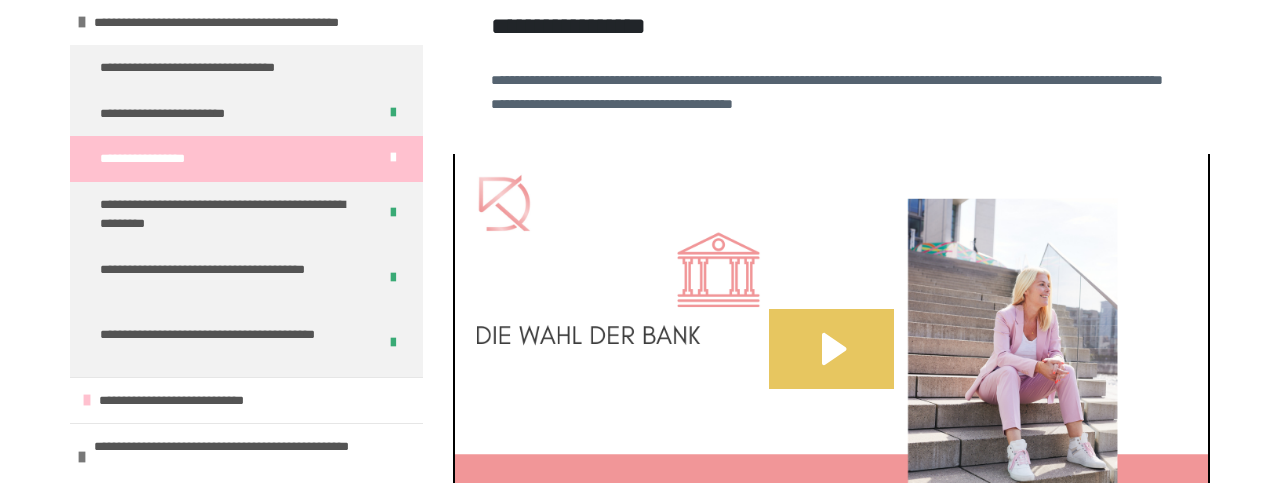 click 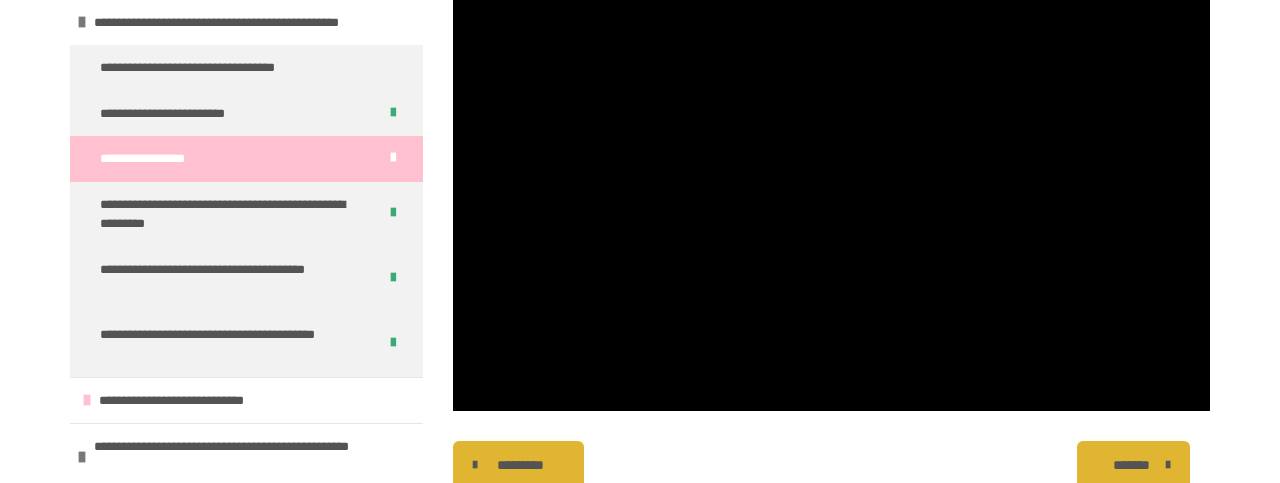 scroll, scrollTop: 604, scrollLeft: 0, axis: vertical 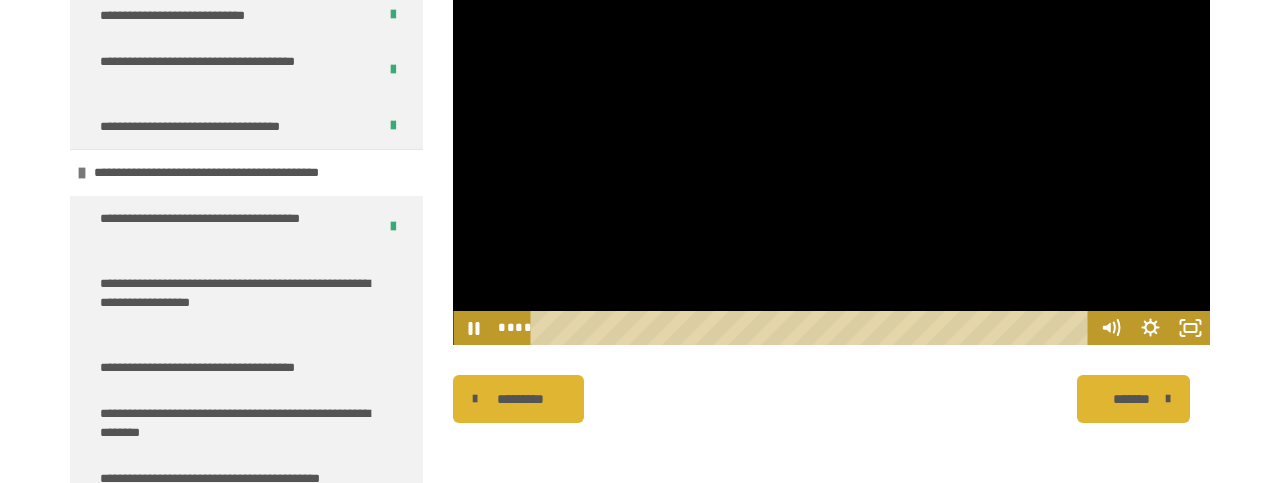click on "**********" at bounding box center (831, 132) 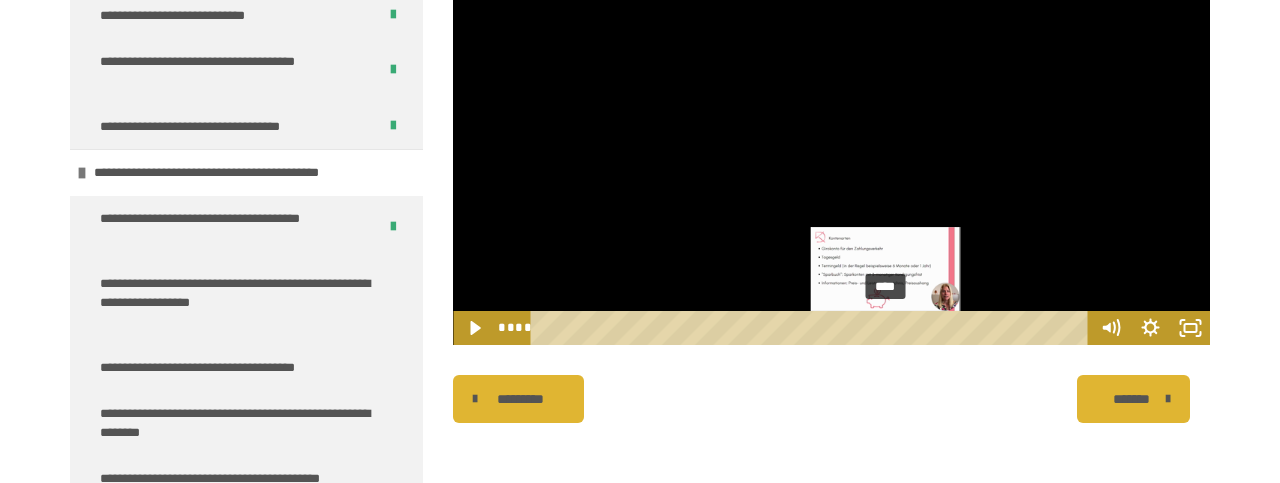 click on "****" at bounding box center [813, 328] 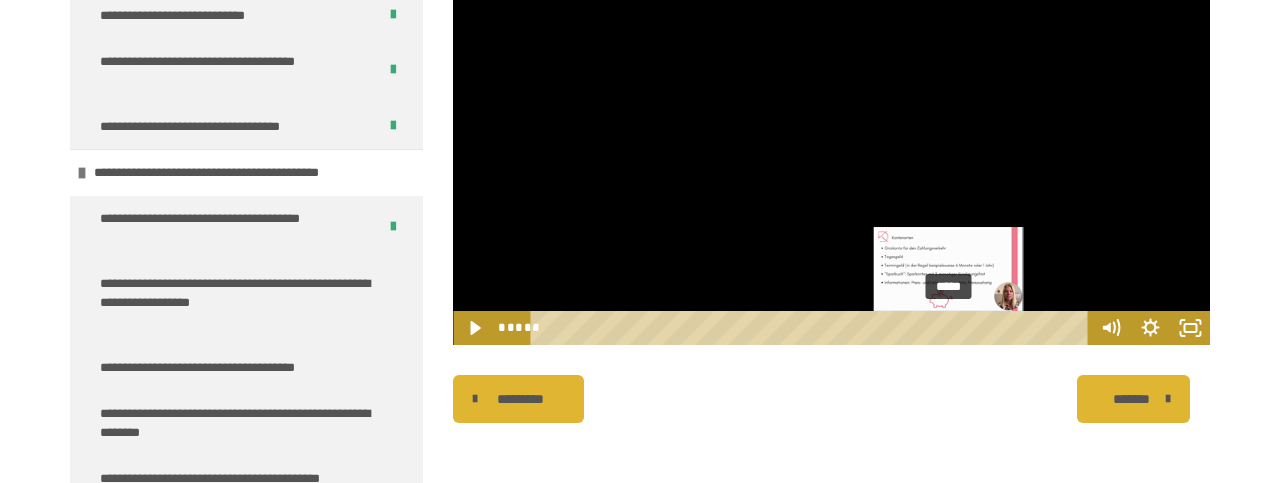 drag, startPoint x: 889, startPoint y: 325, endPoint x: 950, endPoint y: 325, distance: 61 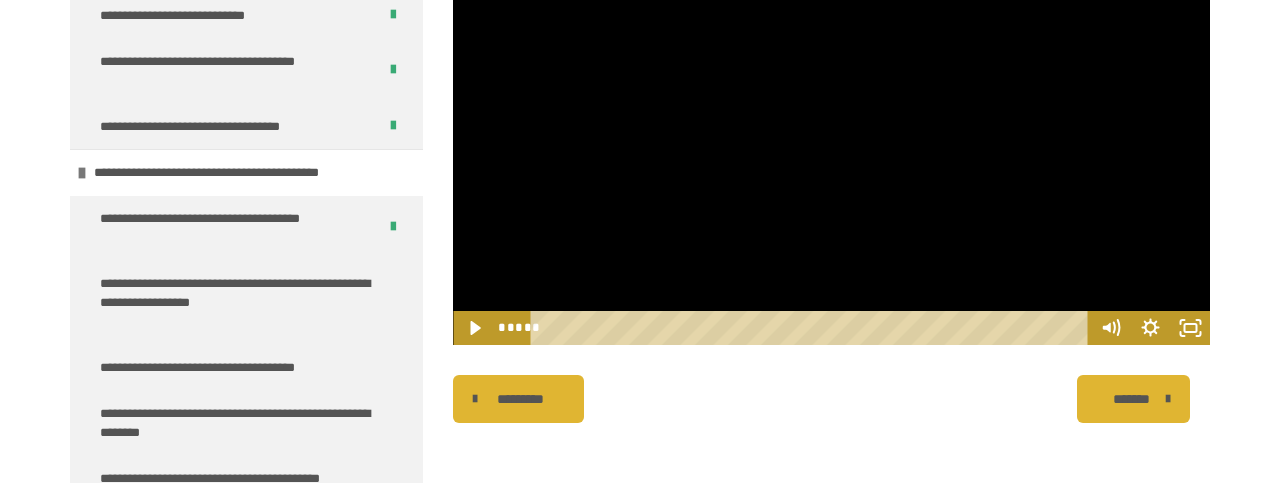 drag, startPoint x: 950, startPoint y: 325, endPoint x: 1035, endPoint y: 351, distance: 88.88757 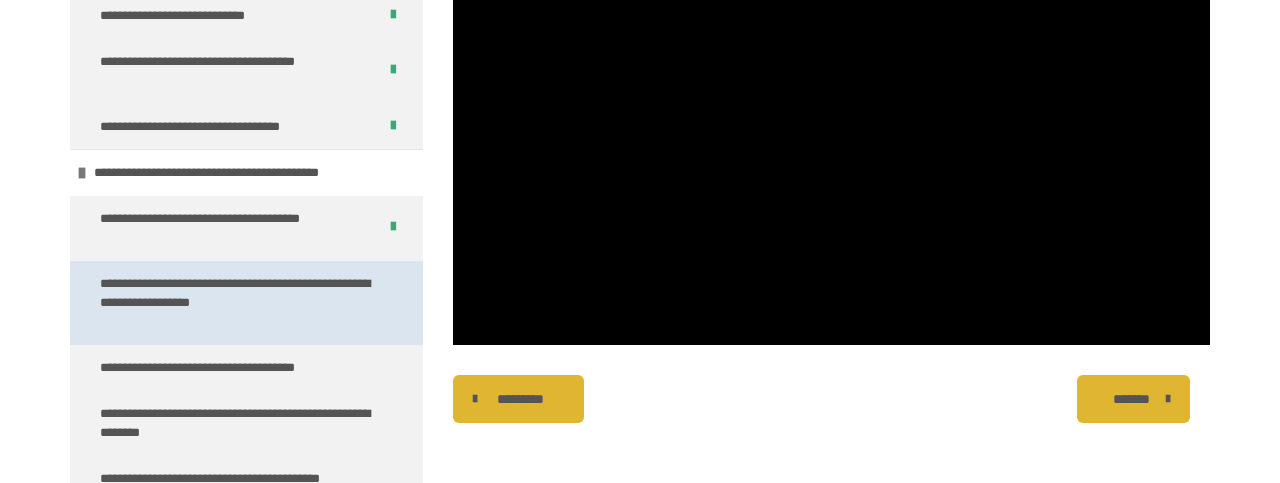 click on "**********" at bounding box center (238, 303) 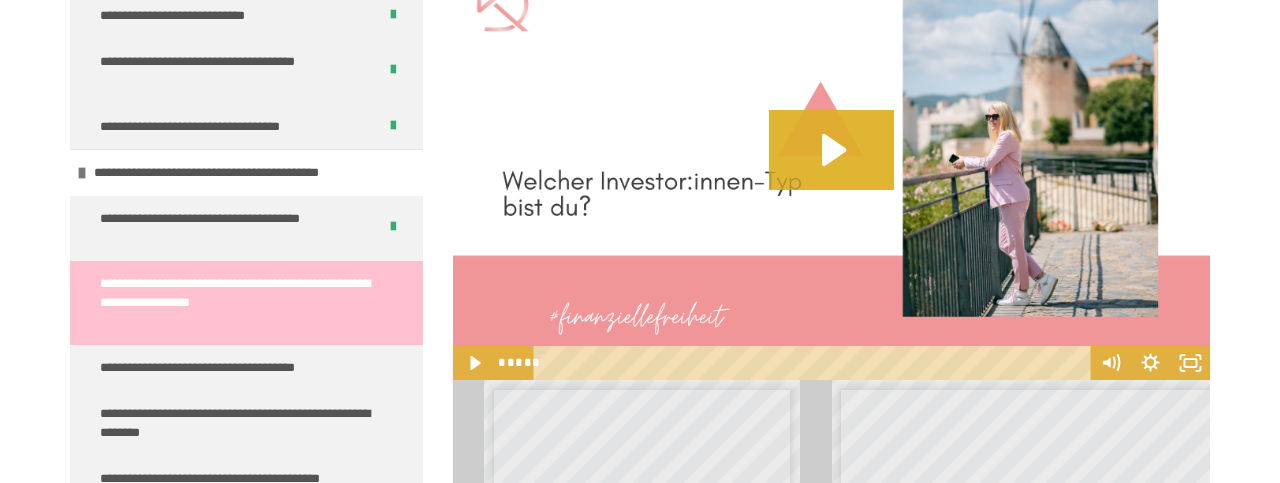 scroll, scrollTop: 837, scrollLeft: 0, axis: vertical 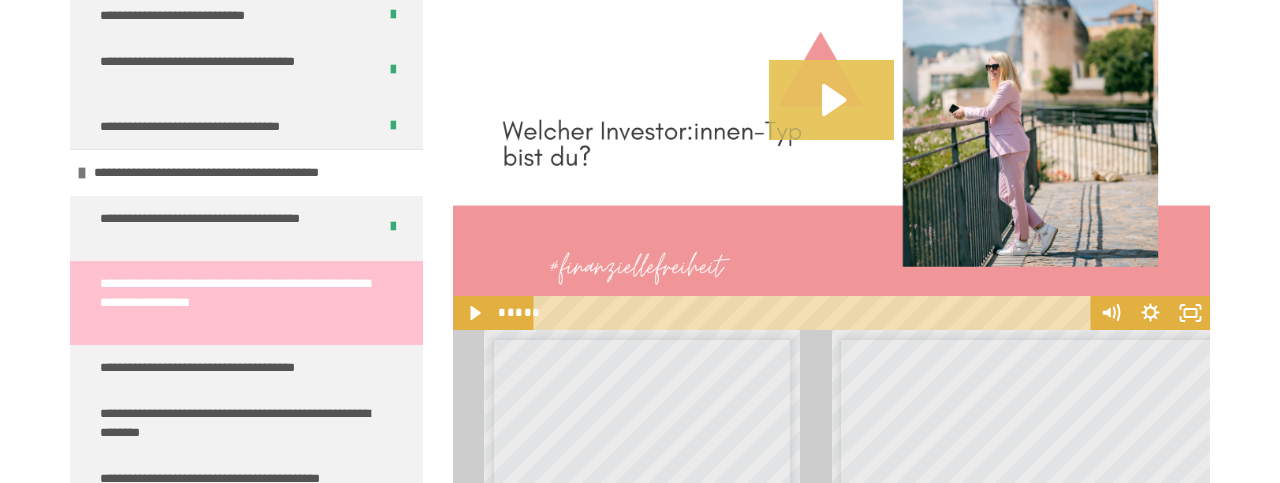 click 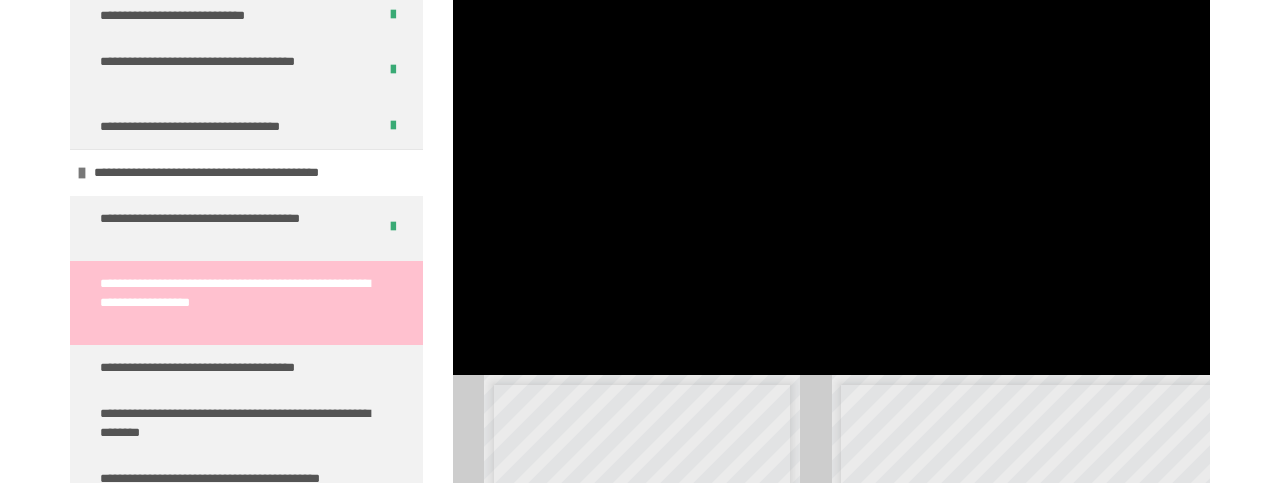 scroll, scrollTop: 794, scrollLeft: 0, axis: vertical 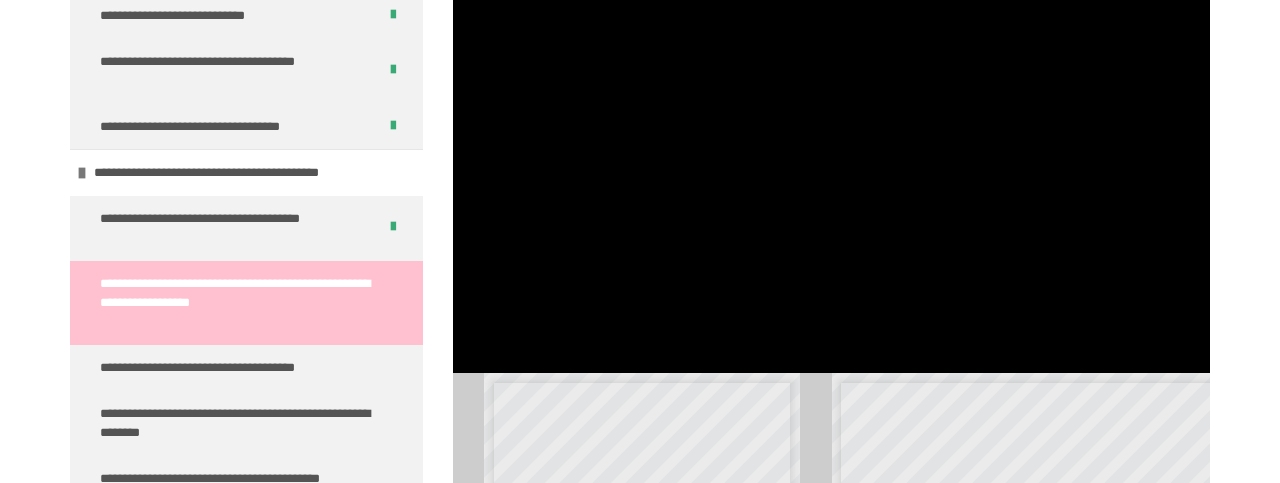 click on "**********" at bounding box center [246, 303] 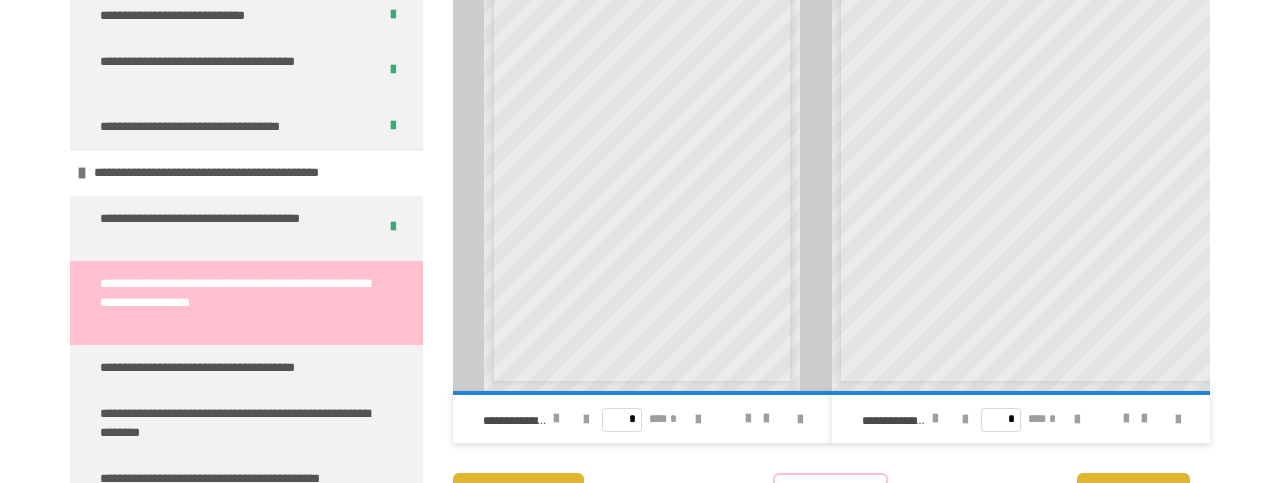 scroll, scrollTop: 1382, scrollLeft: 0, axis: vertical 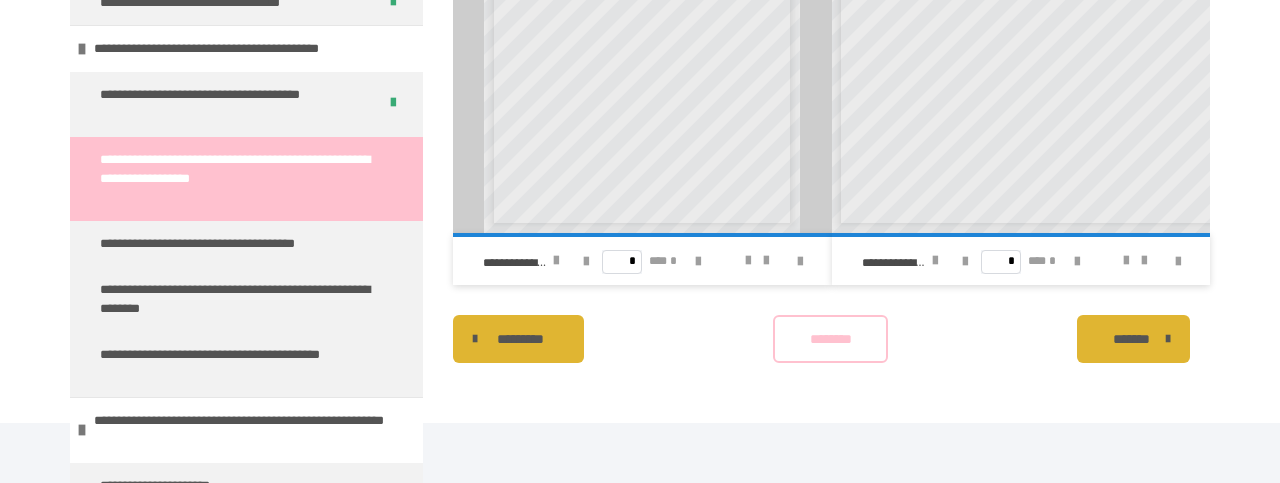 click on "**********" at bounding box center (640, -434) 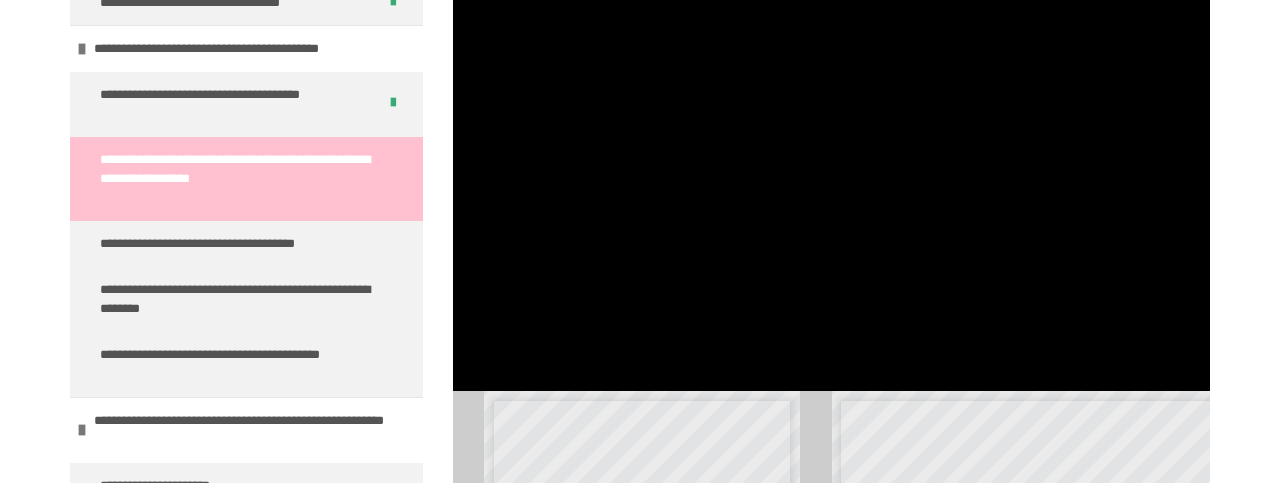 scroll, scrollTop: 768, scrollLeft: 0, axis: vertical 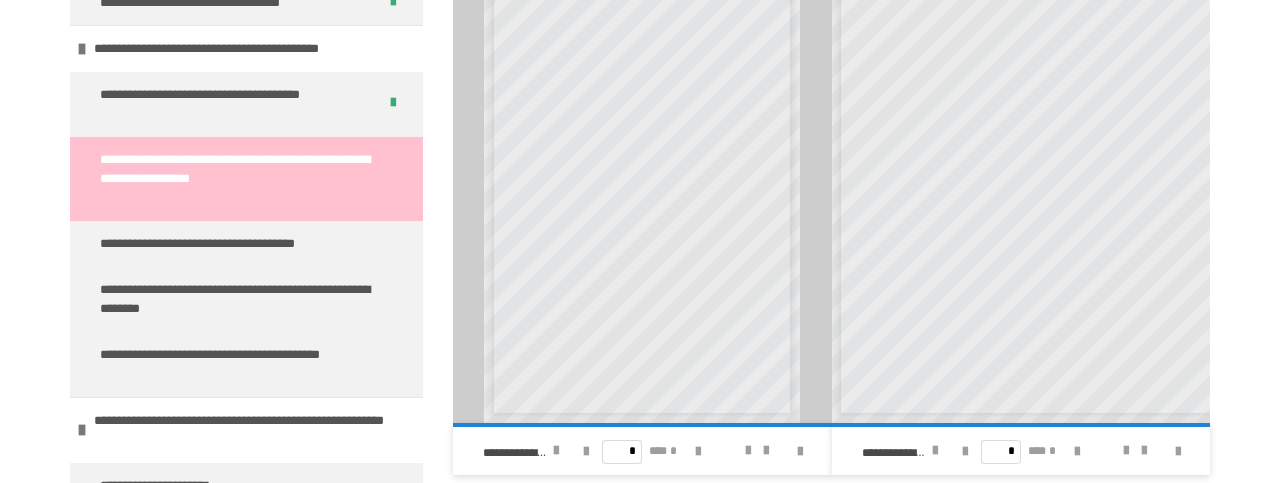 drag, startPoint x: 1273, startPoint y: 401, endPoint x: 1257, endPoint y: 438, distance: 40.311287 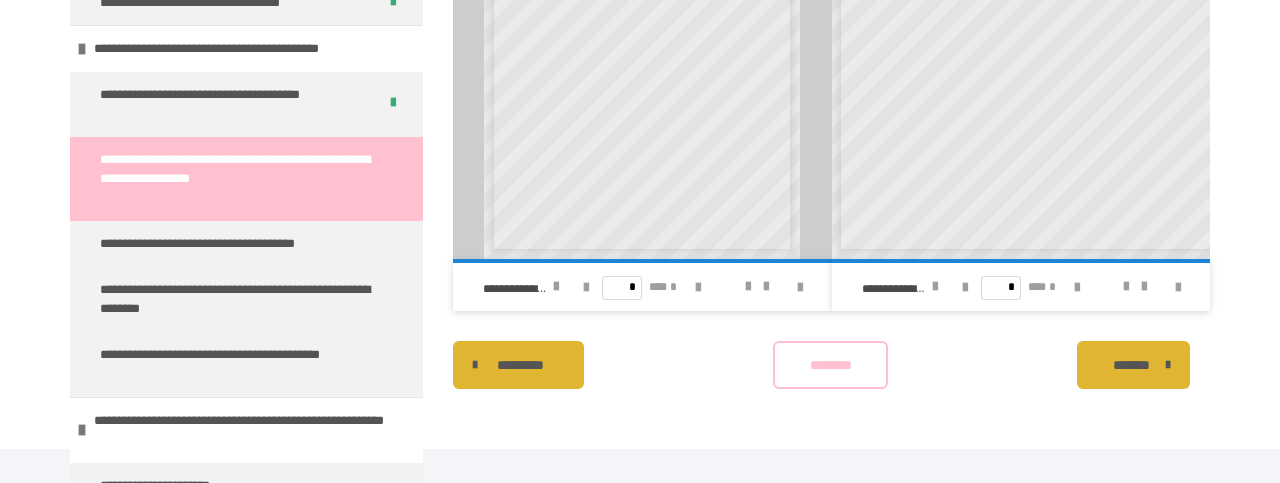 scroll, scrollTop: 1382, scrollLeft: 0, axis: vertical 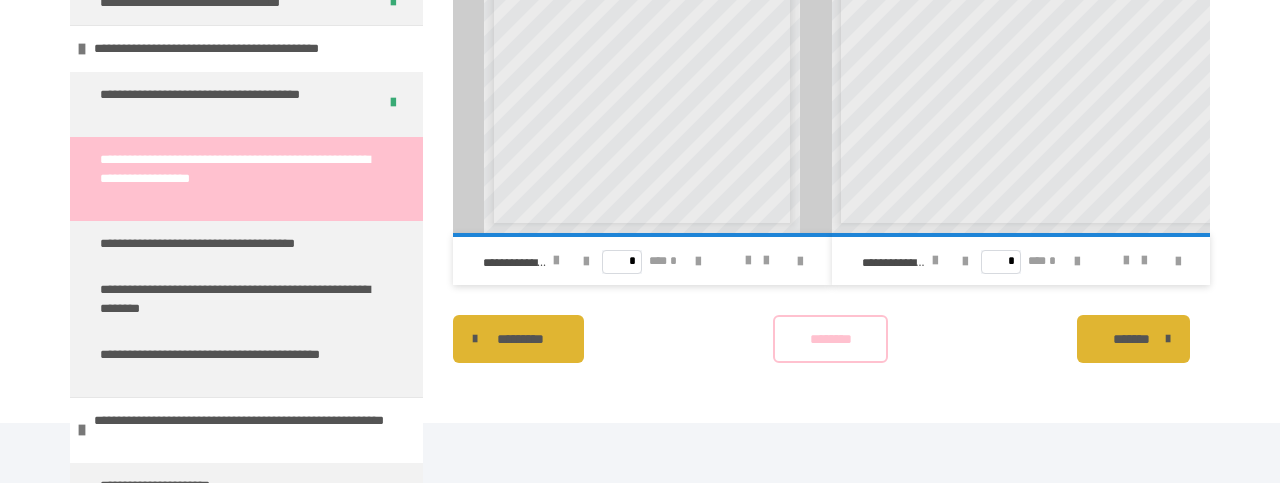 click on "********" at bounding box center [831, 339] 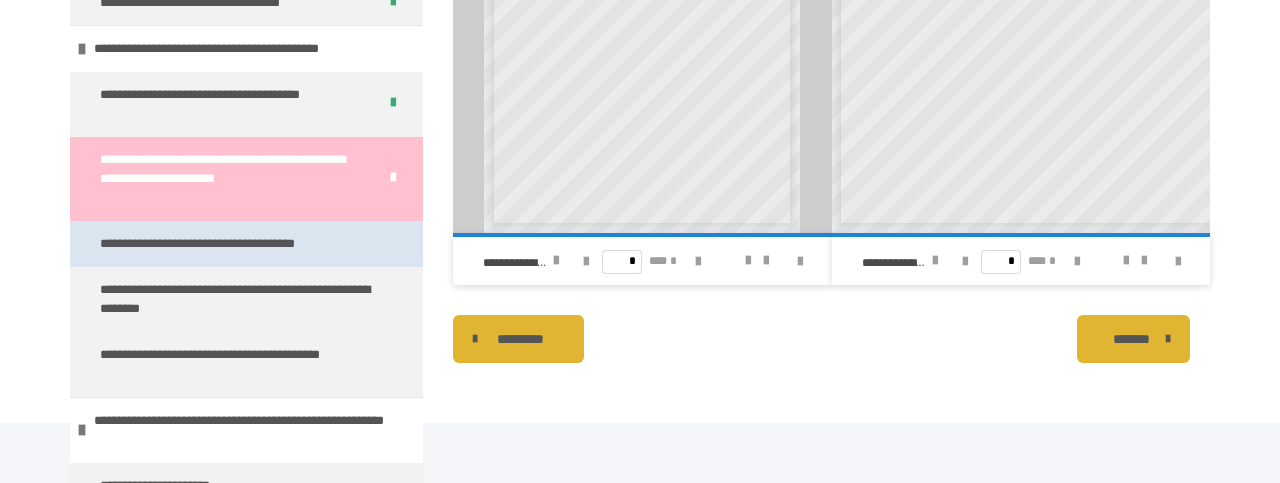 click on "**********" at bounding box center (246, 244) 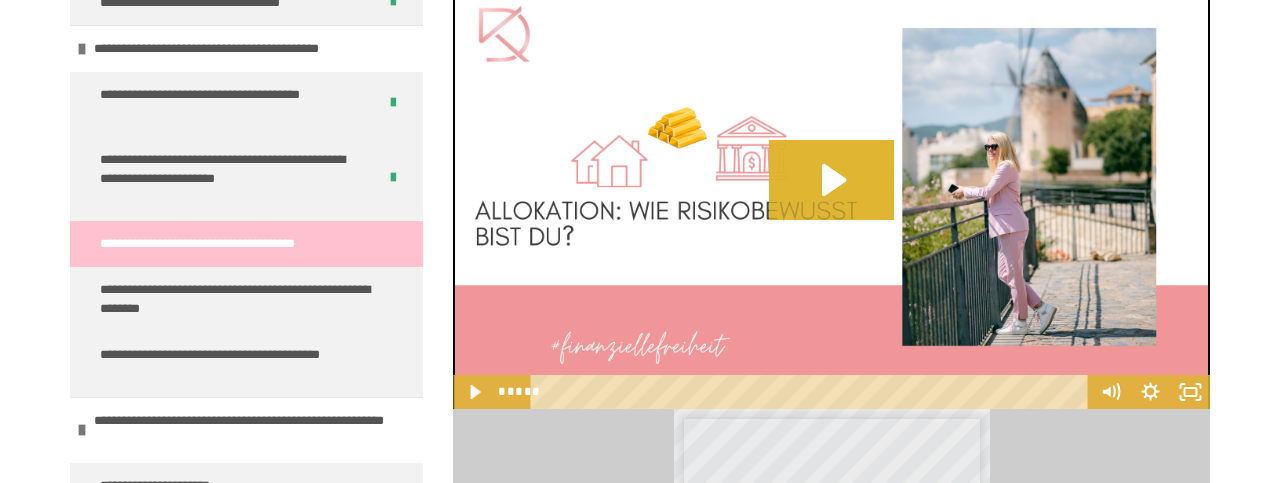 scroll, scrollTop: 756, scrollLeft: 0, axis: vertical 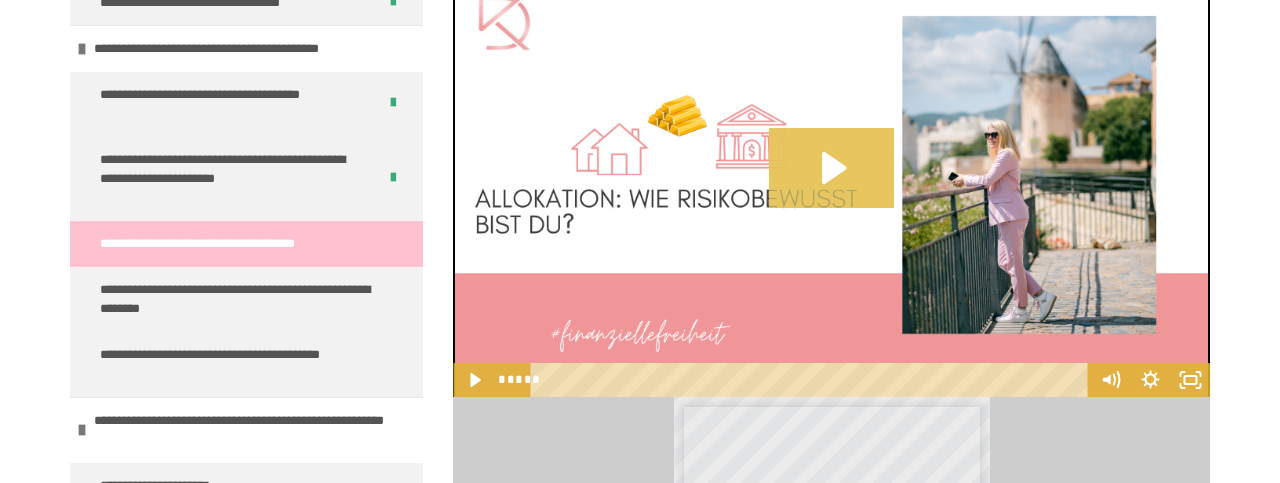 click 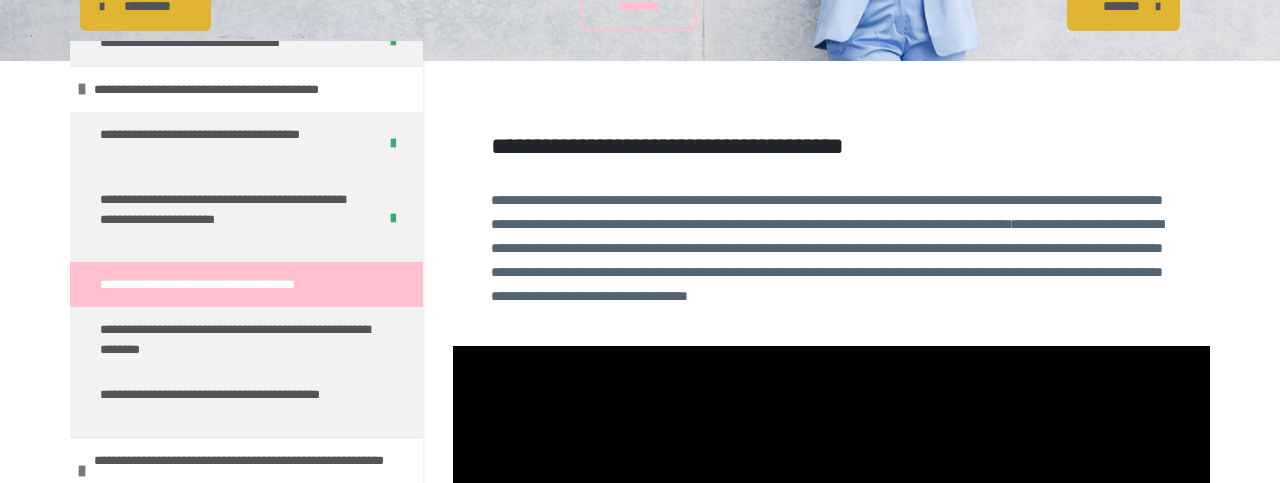 scroll, scrollTop: 330, scrollLeft: 0, axis: vertical 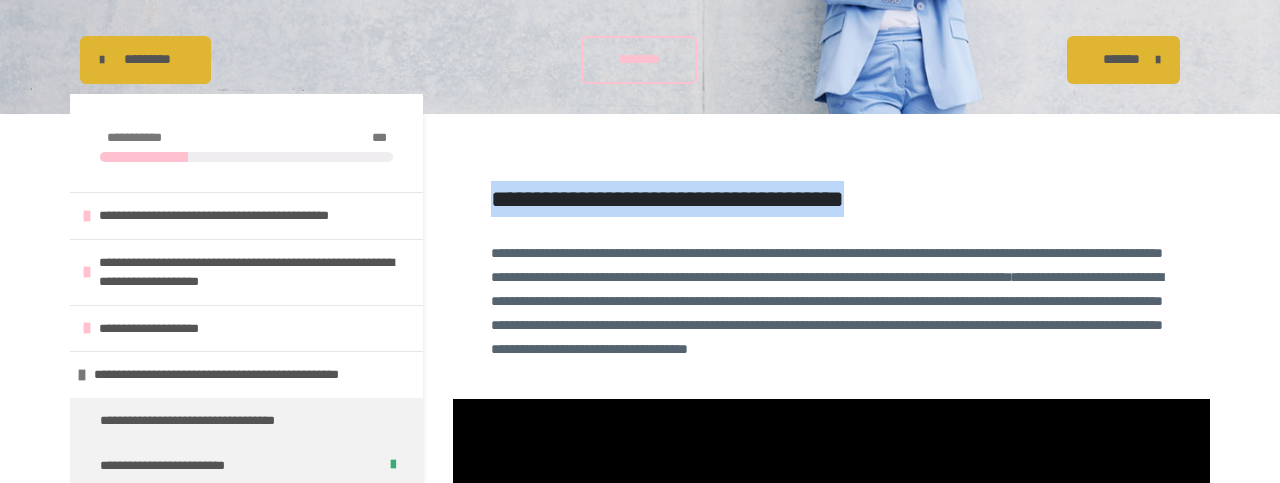 drag, startPoint x: 1275, startPoint y: 253, endPoint x: 1257, endPoint y: 203, distance: 53.14132 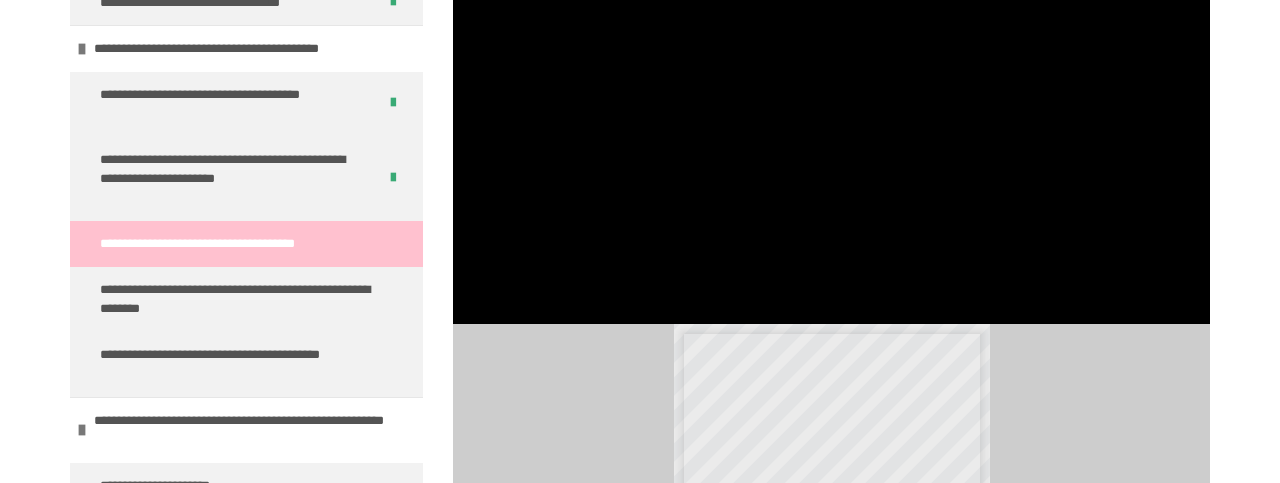 scroll, scrollTop: 795, scrollLeft: 0, axis: vertical 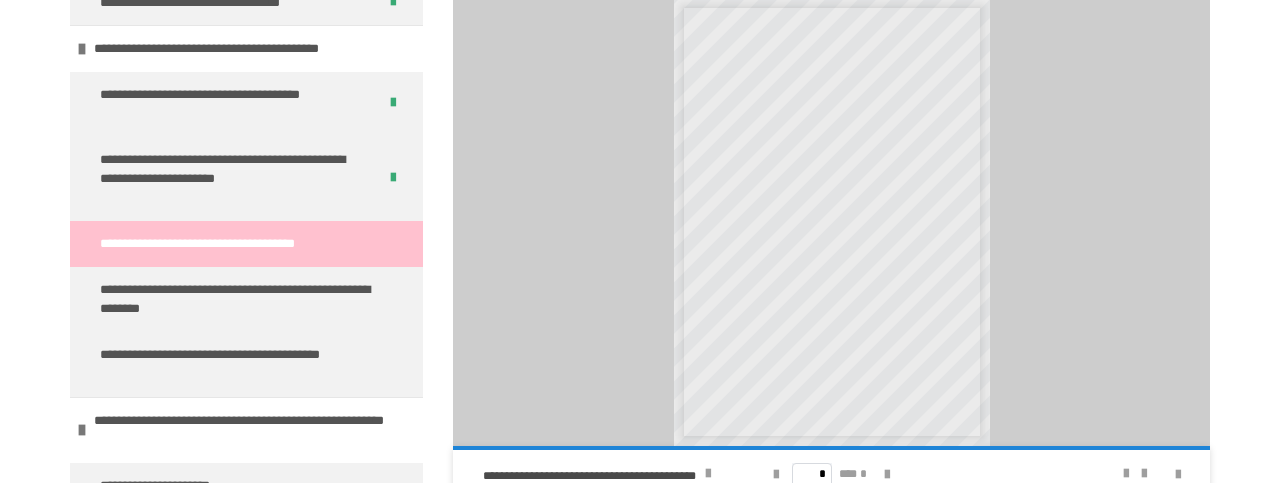 drag, startPoint x: 1271, startPoint y: 232, endPoint x: 1279, endPoint y: 327, distance: 95.33625 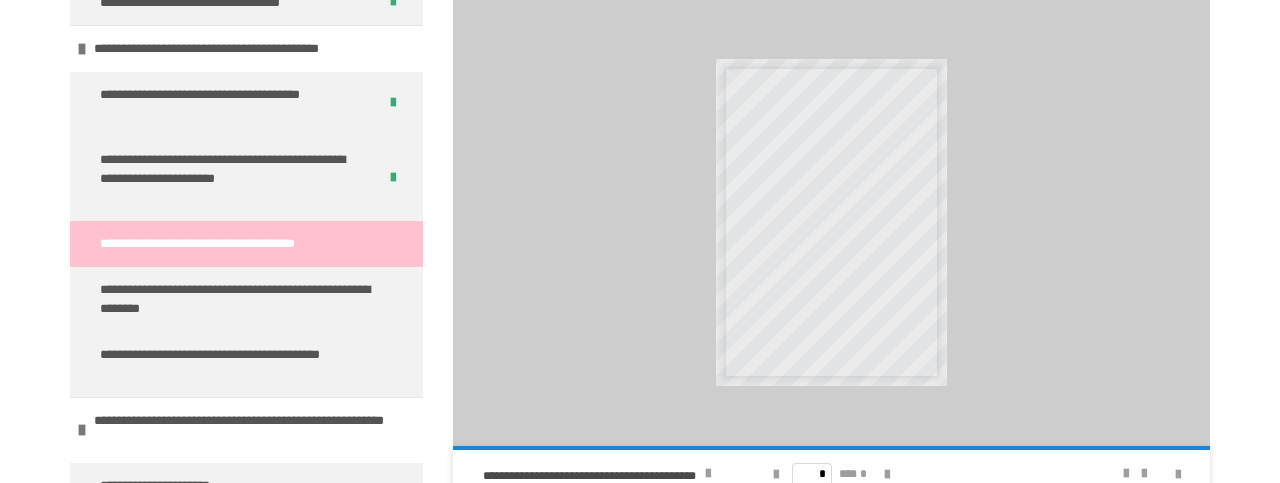 scroll, scrollTop: 1157, scrollLeft: 0, axis: vertical 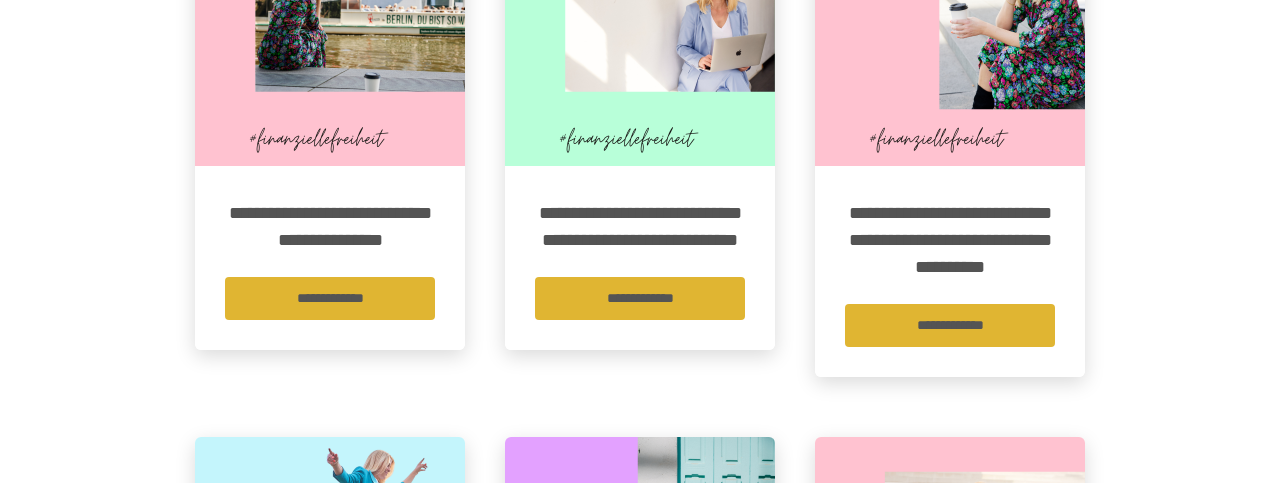 click on "**********" at bounding box center [640, 699] 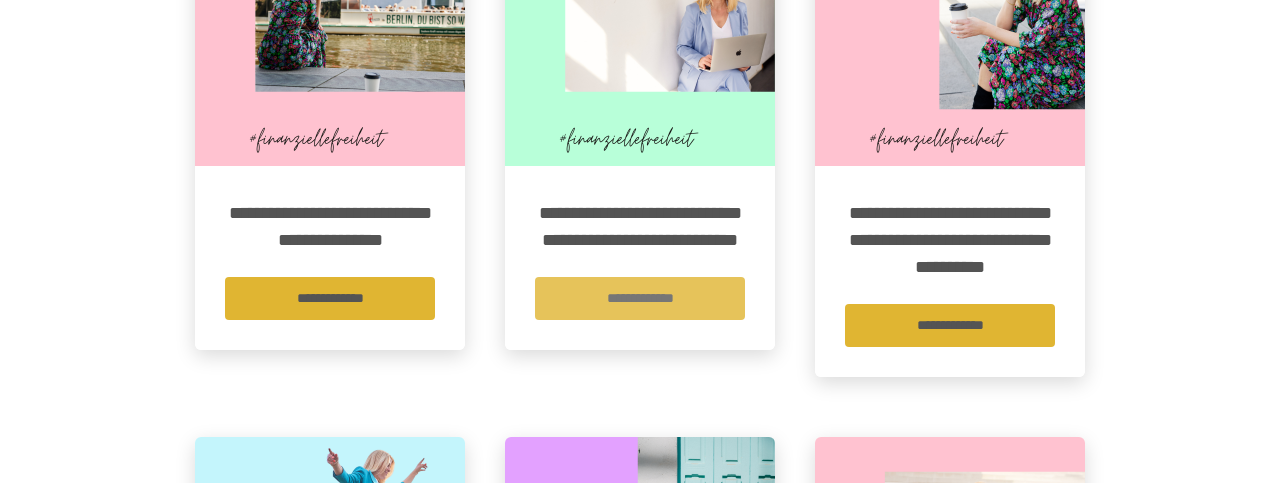 click on "**********" at bounding box center [640, 298] 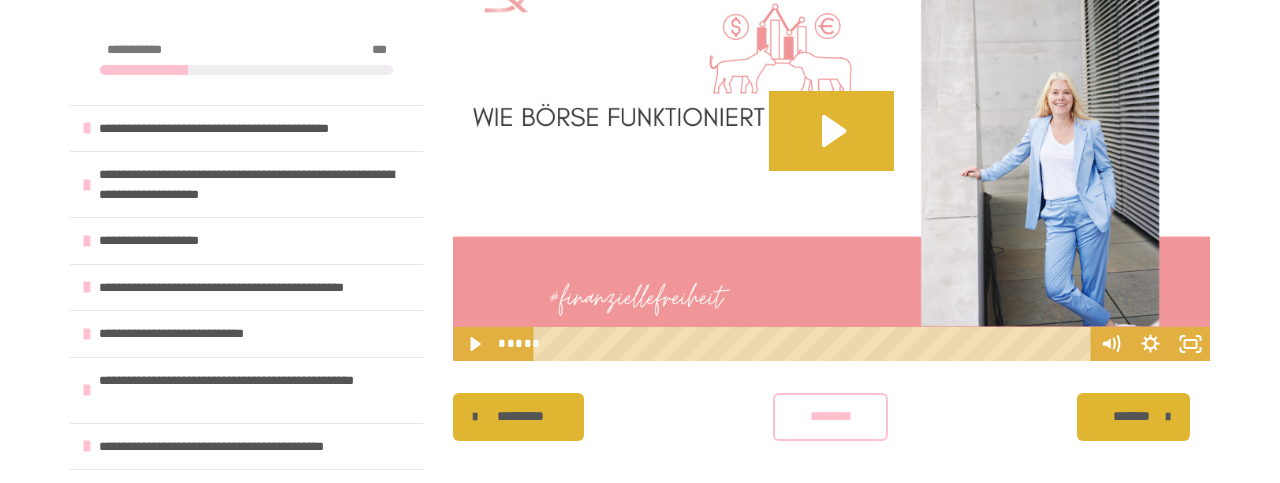 scroll, scrollTop: 665, scrollLeft: 0, axis: vertical 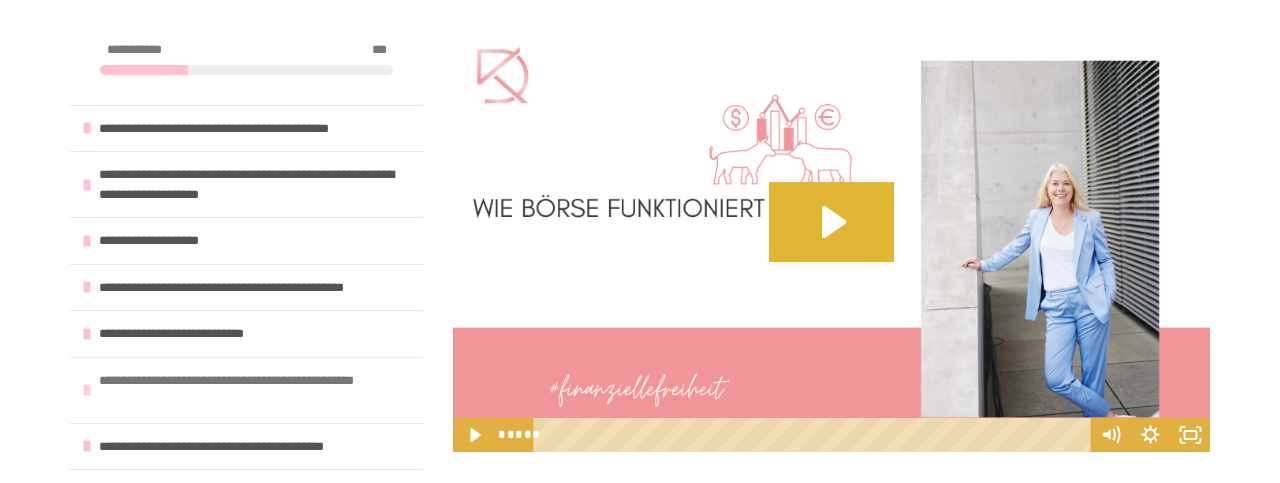 click on "**********" at bounding box center (246, 390) 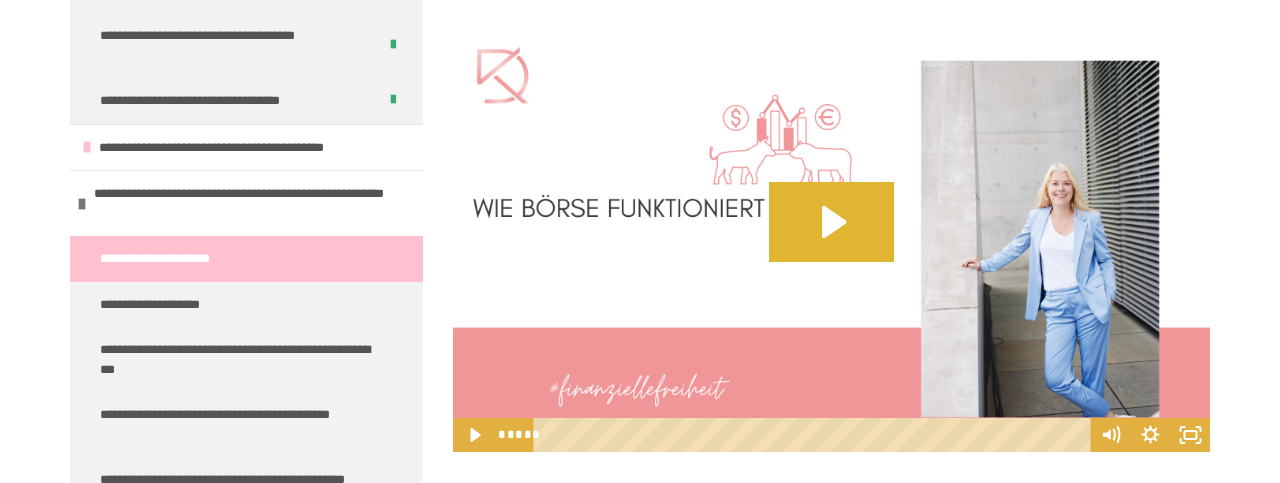 scroll, scrollTop: 482, scrollLeft: 0, axis: vertical 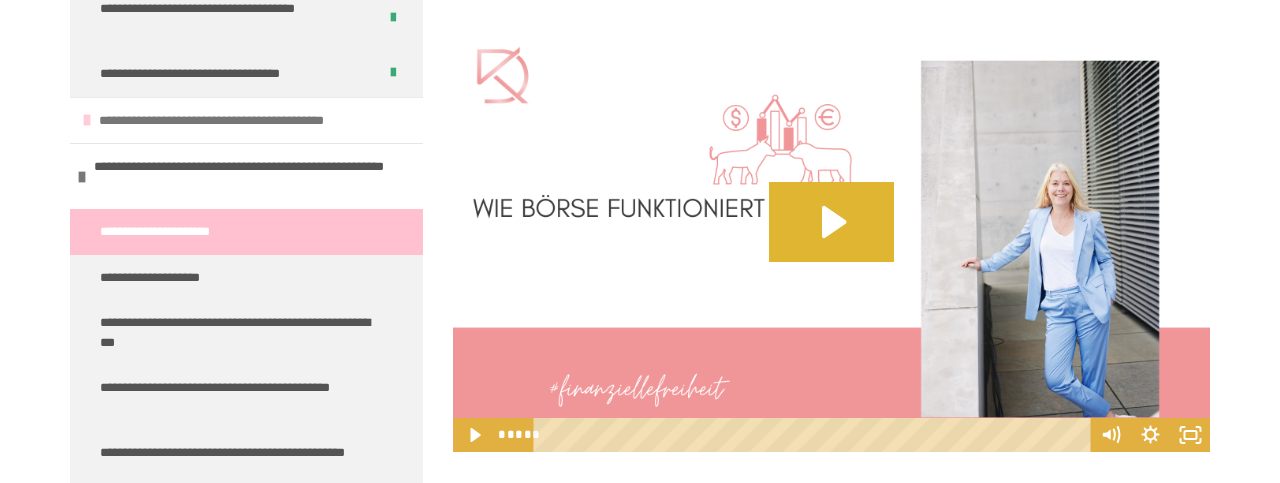 click on "**********" at bounding box center (255, 121) 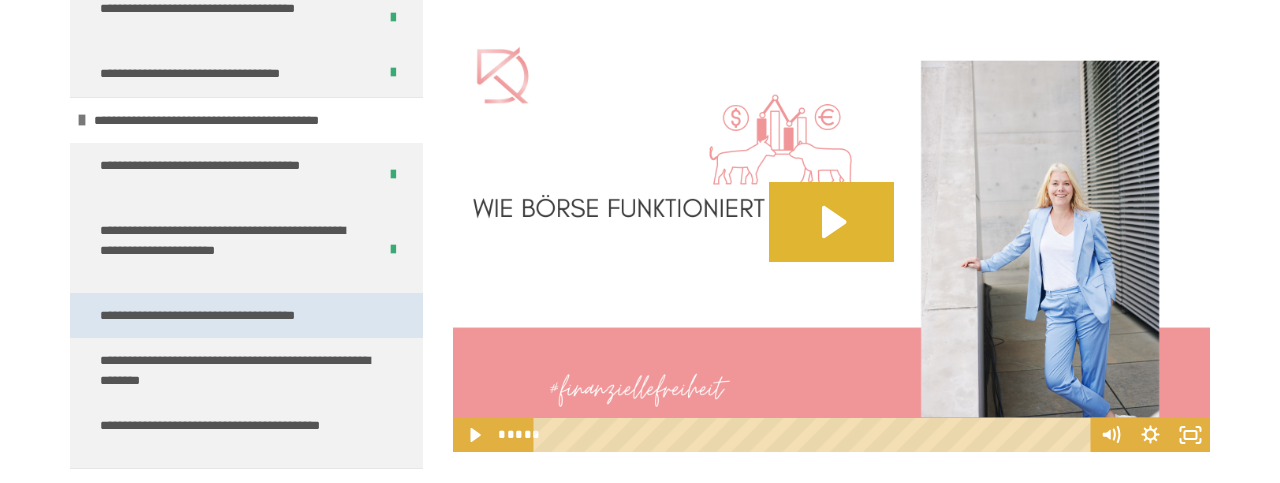 click on "**********" at bounding box center (246, 316) 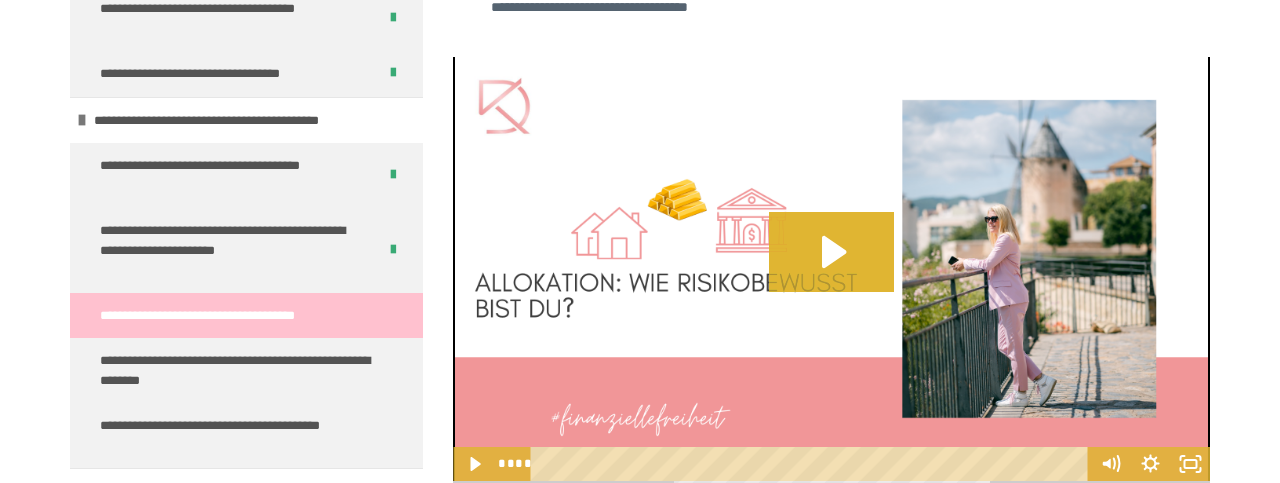 scroll, scrollTop: 674, scrollLeft: 0, axis: vertical 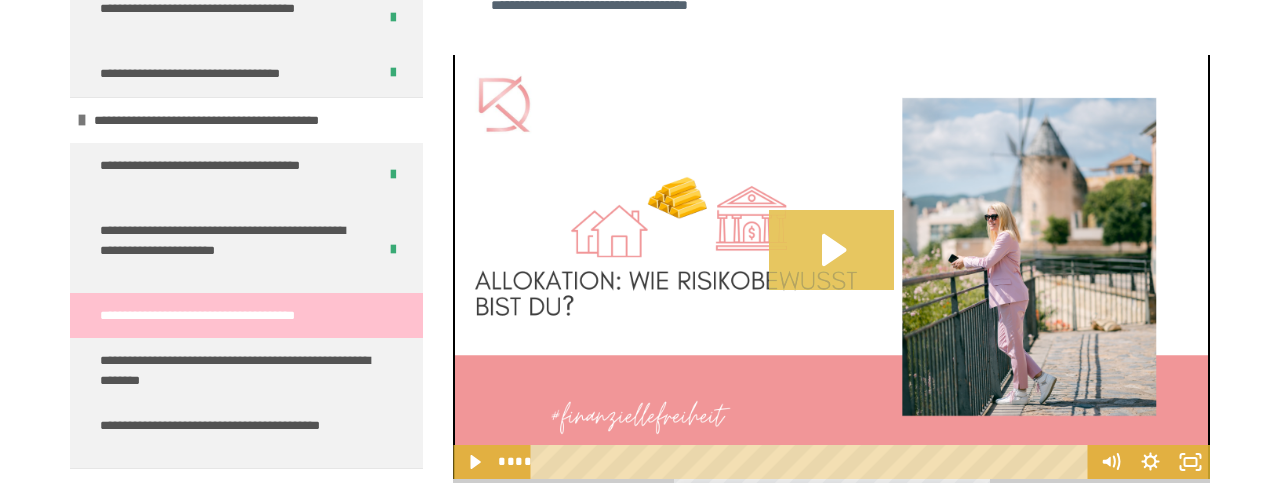 click 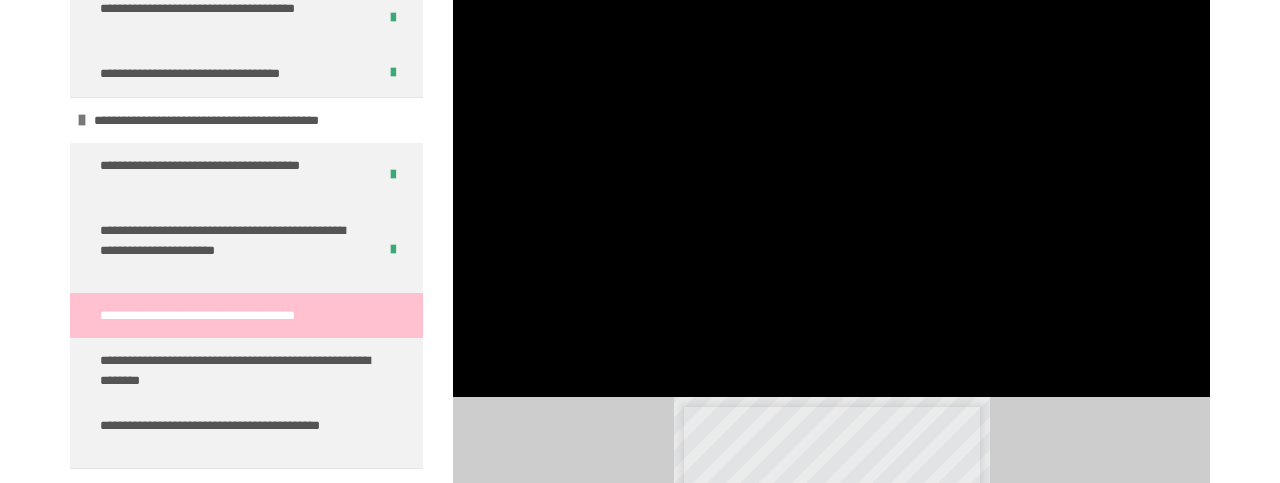 scroll, scrollTop: 754, scrollLeft: 0, axis: vertical 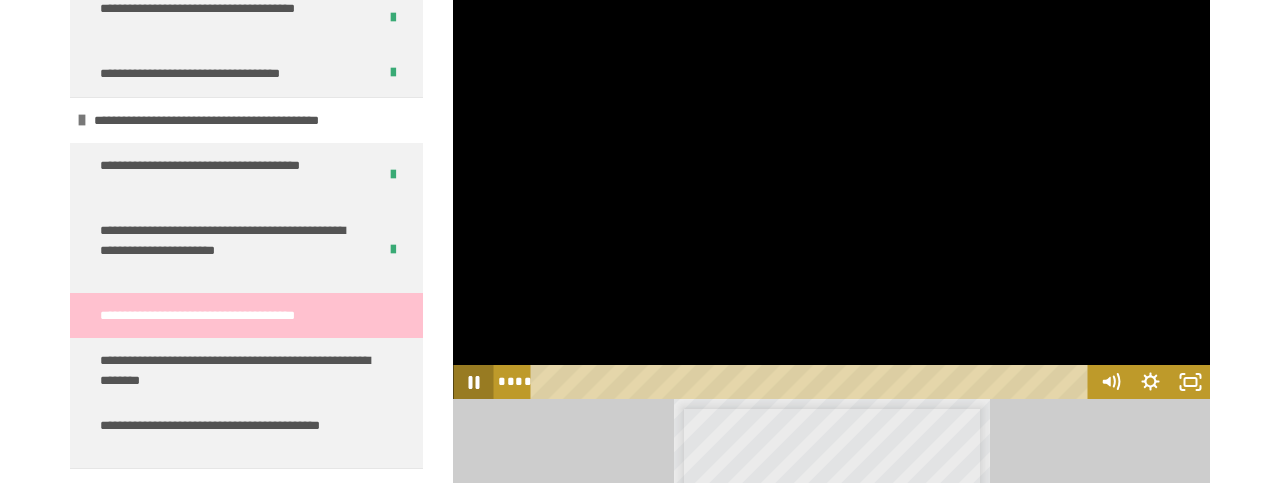 click on "**** ****" at bounding box center [791, 382] 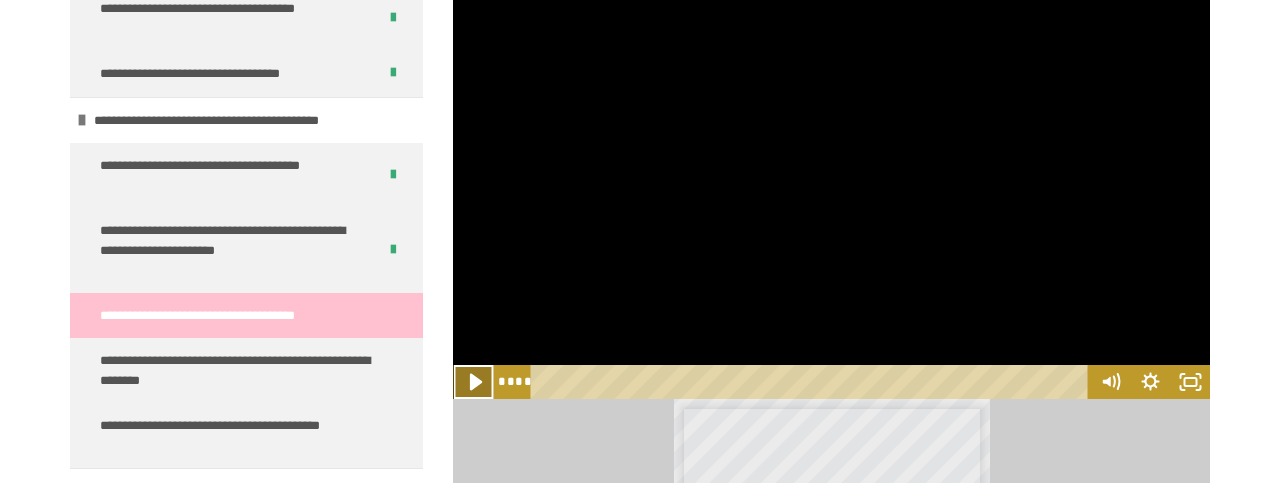click 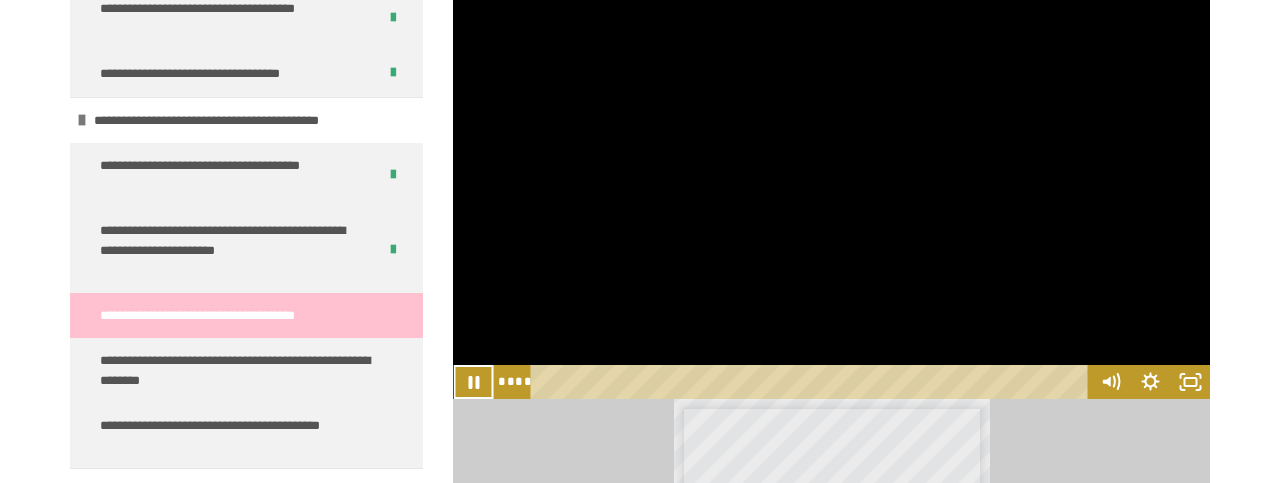 scroll, scrollTop: 1202, scrollLeft: 0, axis: vertical 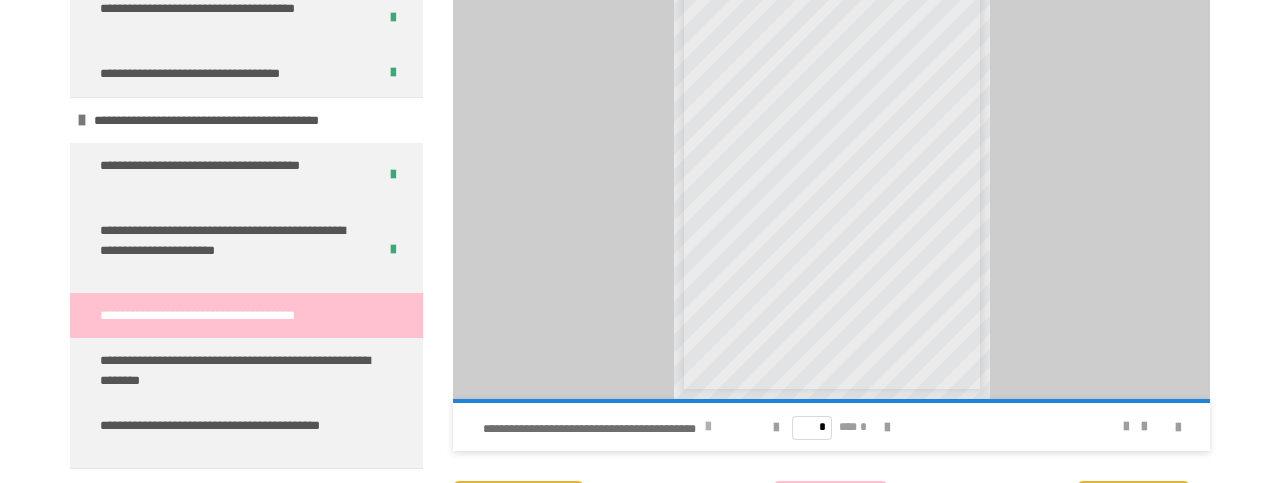 click on "**********" at bounding box center [602, 427] 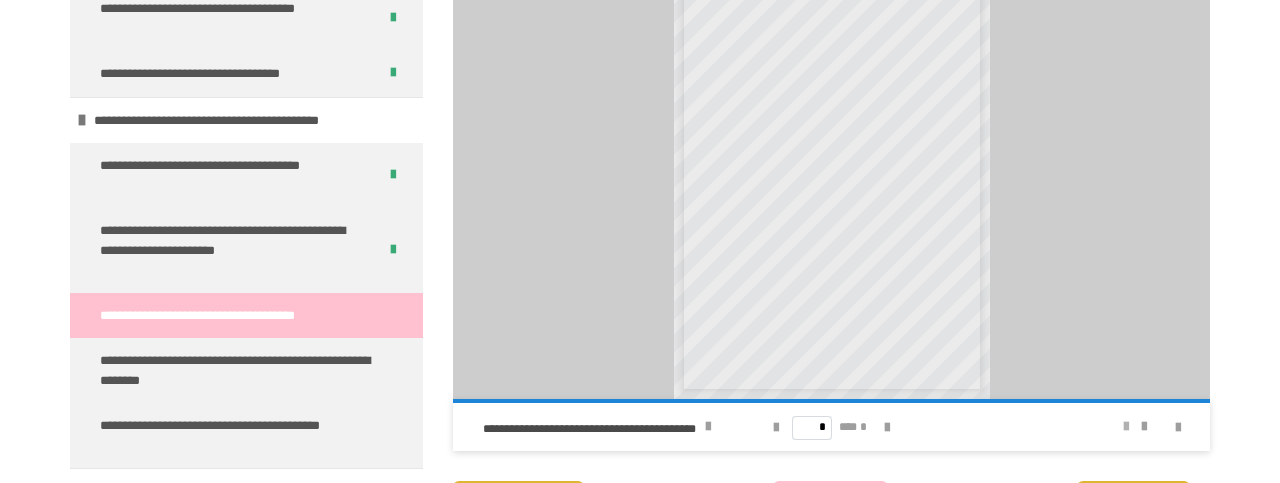 click at bounding box center [1126, 427] 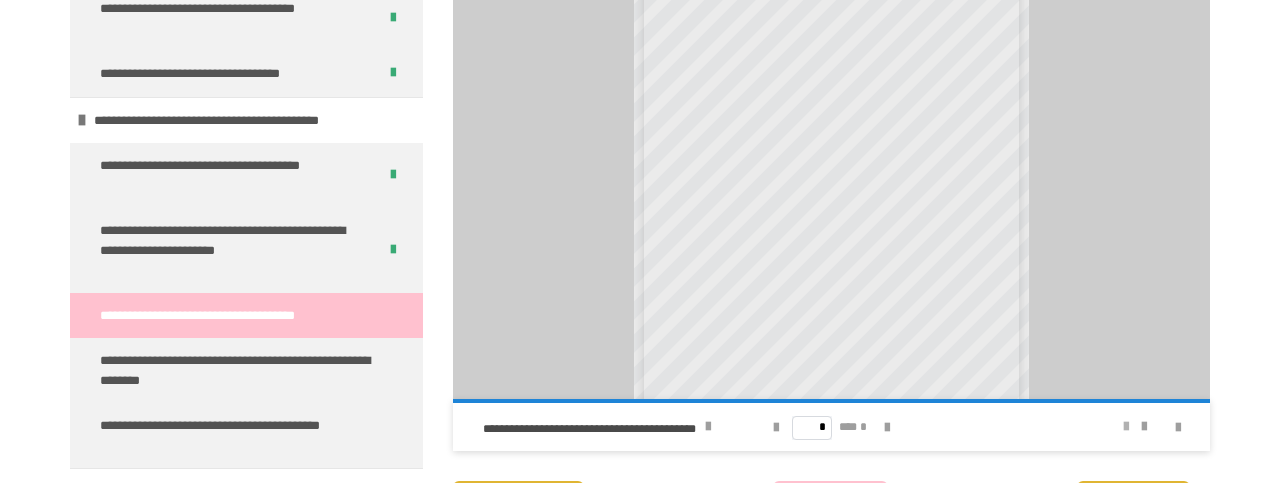 click at bounding box center [1126, 427] 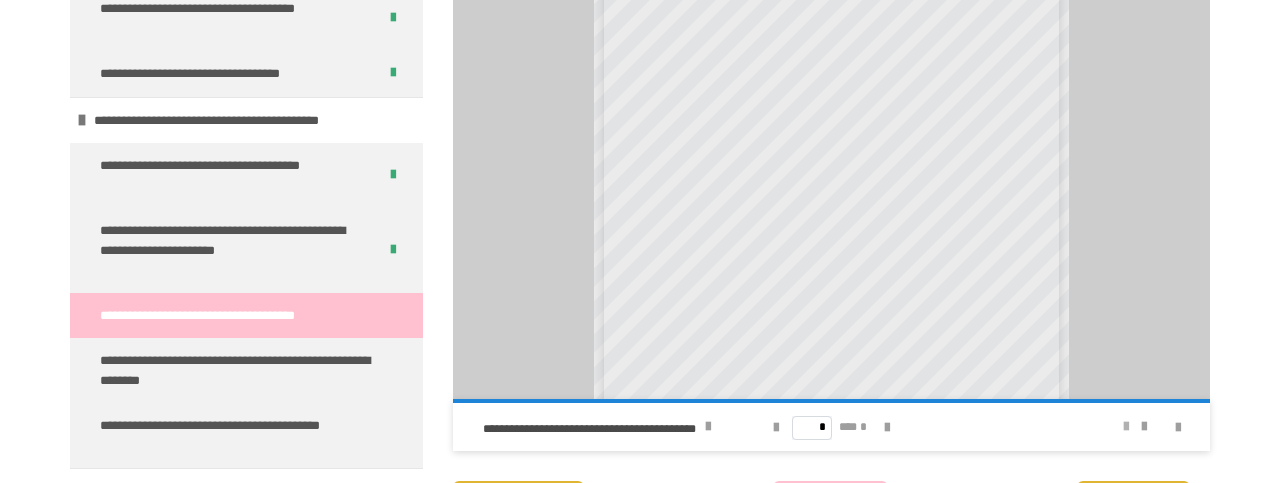 click at bounding box center (1126, 427) 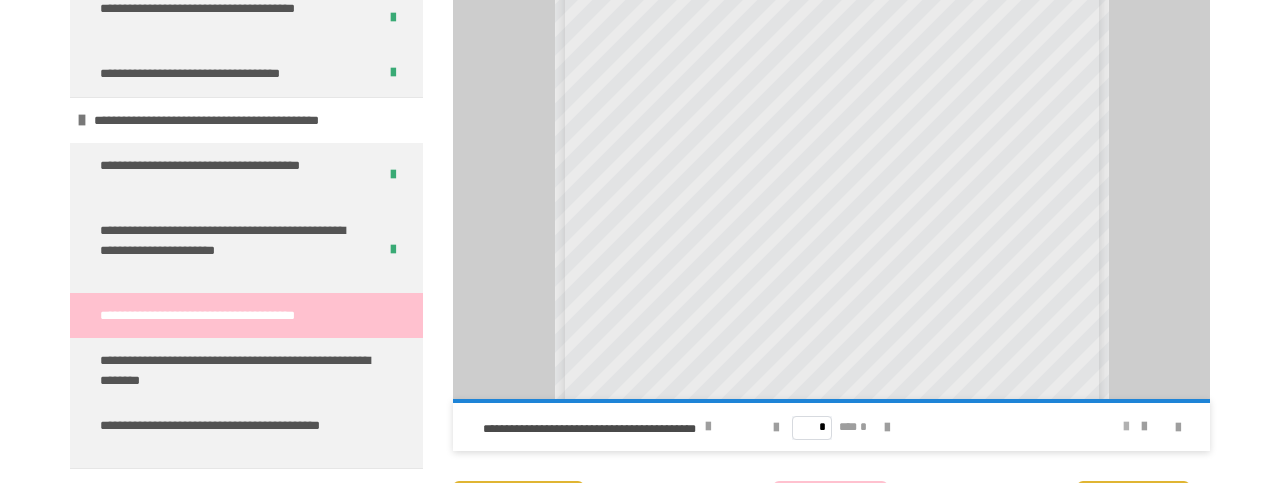 click at bounding box center [1126, 427] 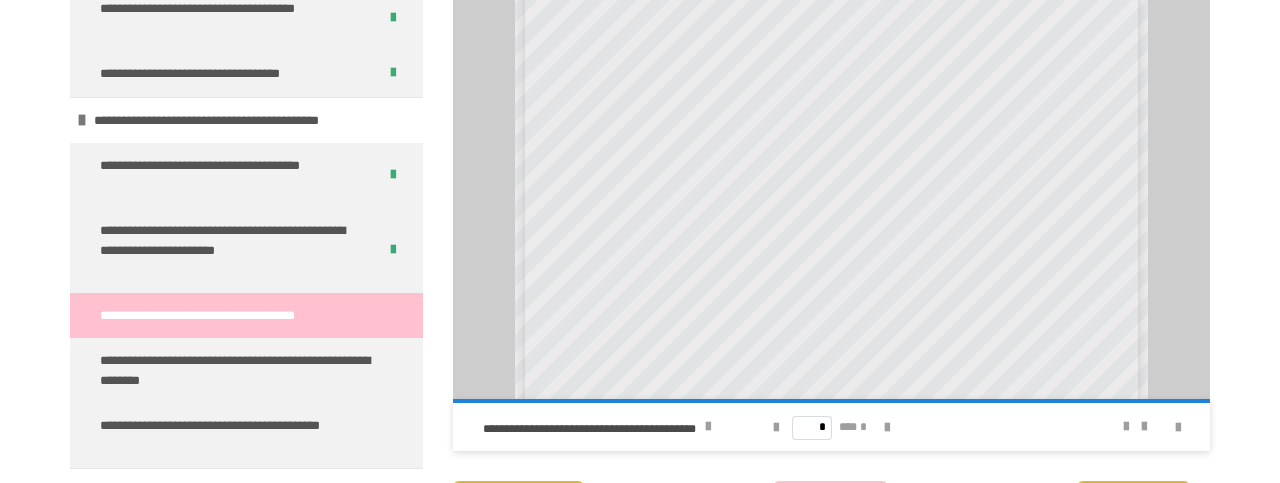 click on "**********" at bounding box center (640, -261) 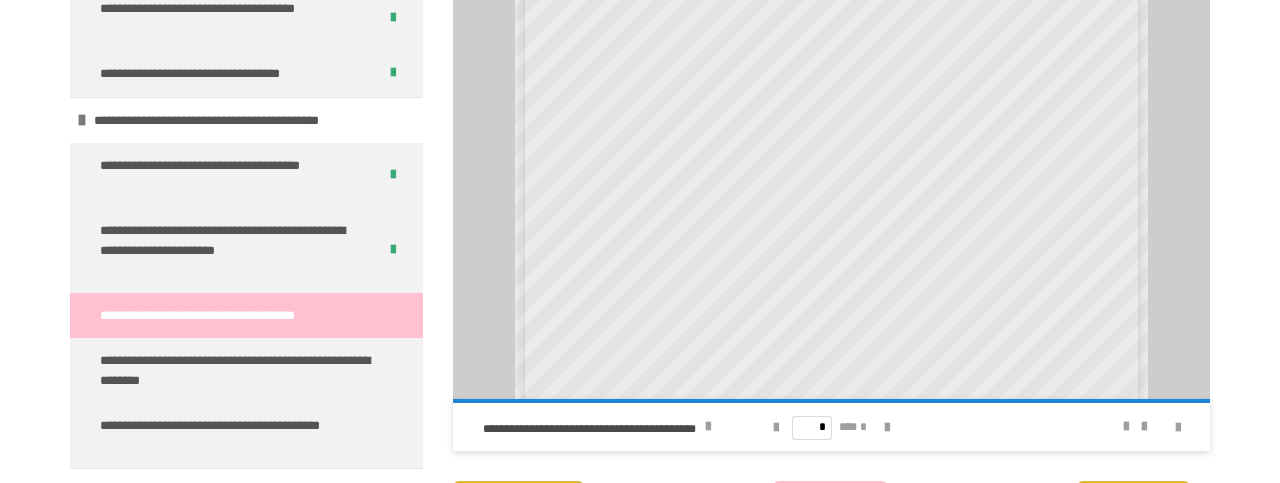 scroll, scrollTop: 232, scrollLeft: 0, axis: vertical 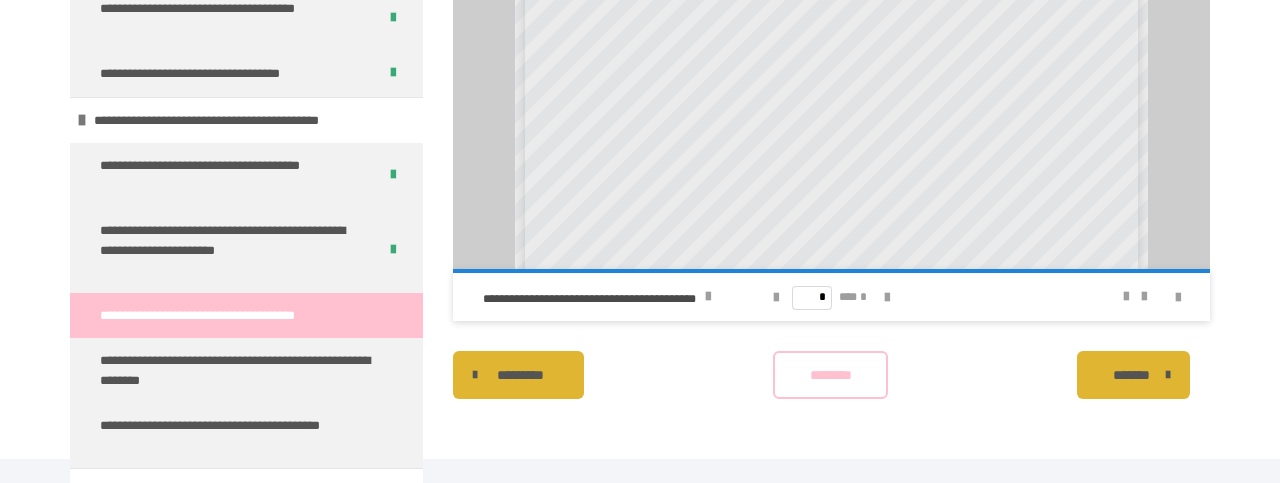click on "**********" at bounding box center [225, 316] 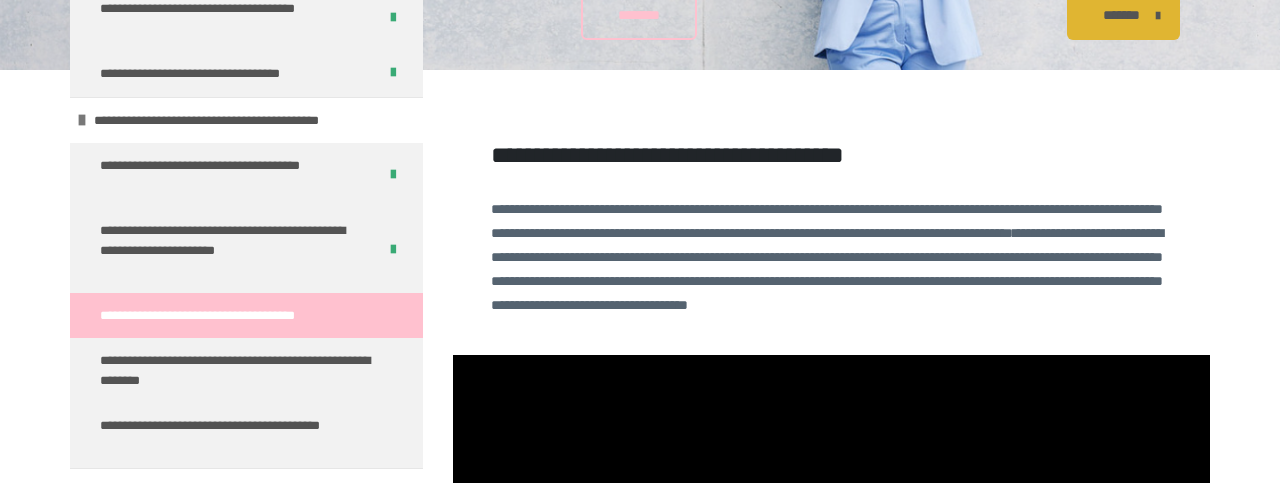 drag, startPoint x: 1272, startPoint y: 129, endPoint x: 1249, endPoint y: 223, distance: 96.77293 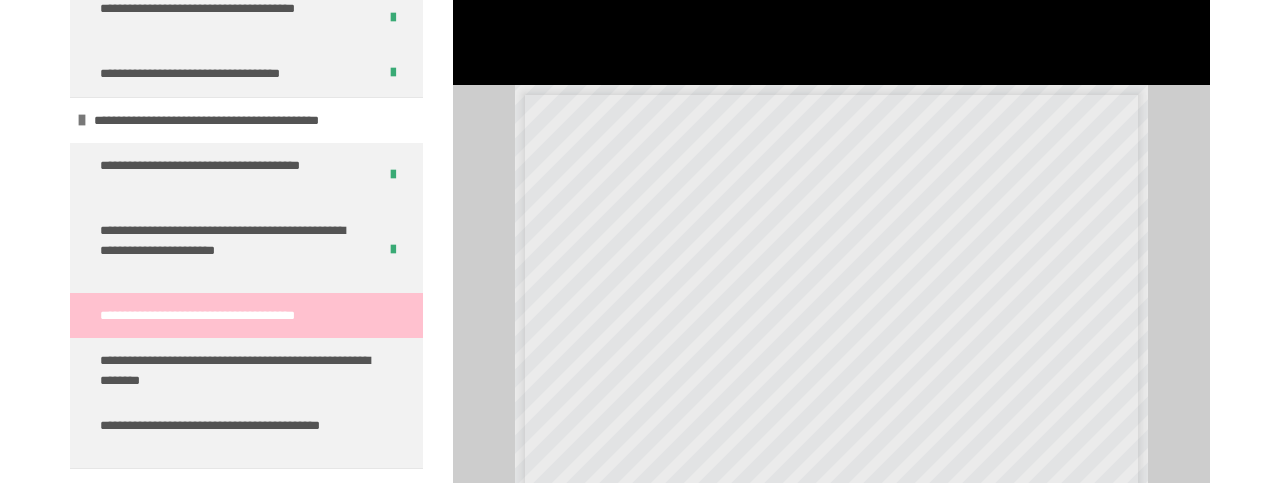scroll, scrollTop: 1332, scrollLeft: 0, axis: vertical 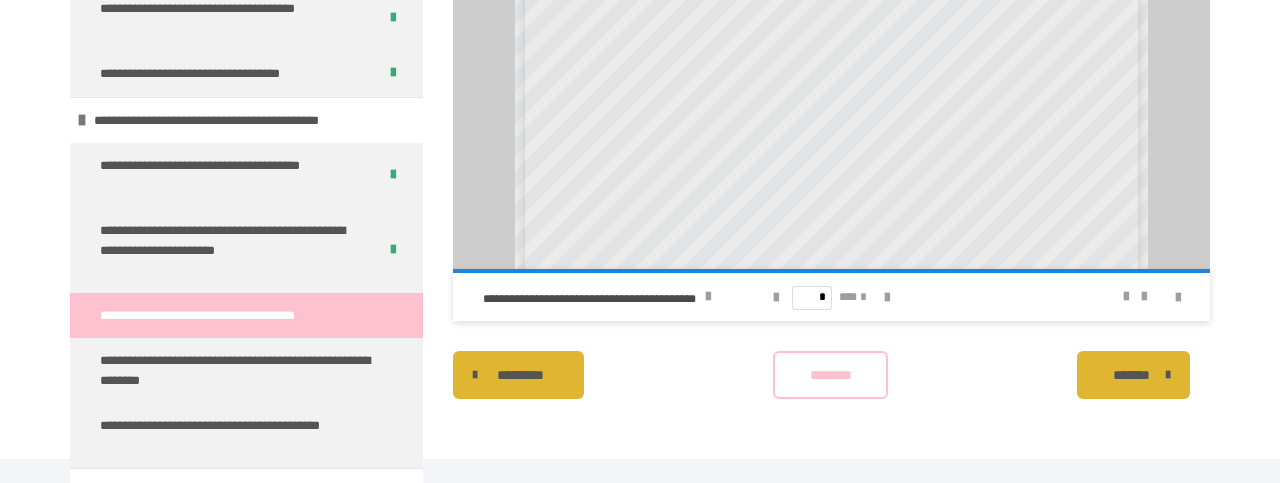 click on "********" at bounding box center (831, 375) 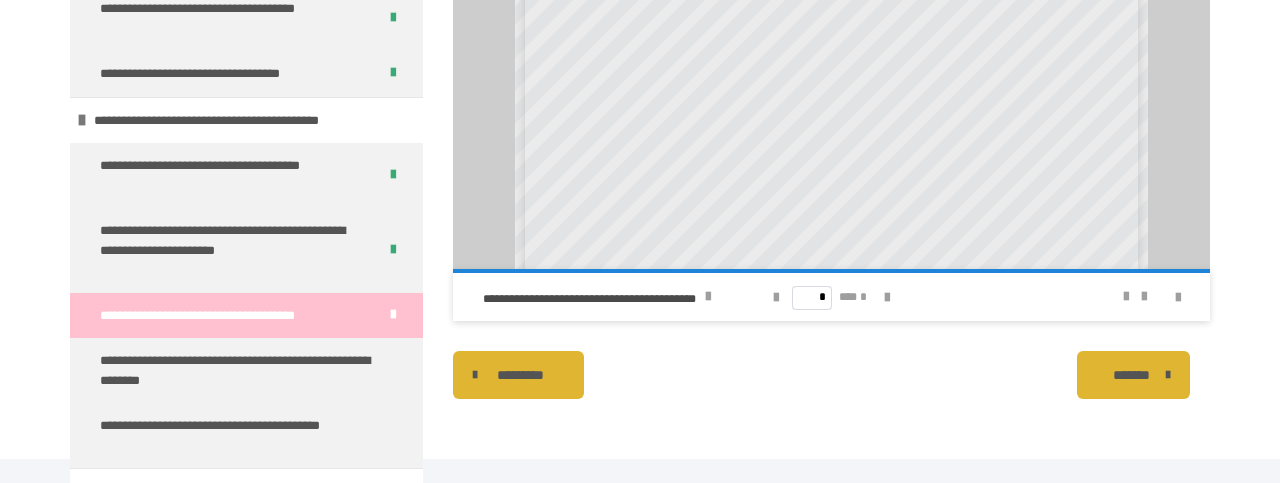 click on "********* ******** *******" at bounding box center (831, 375) 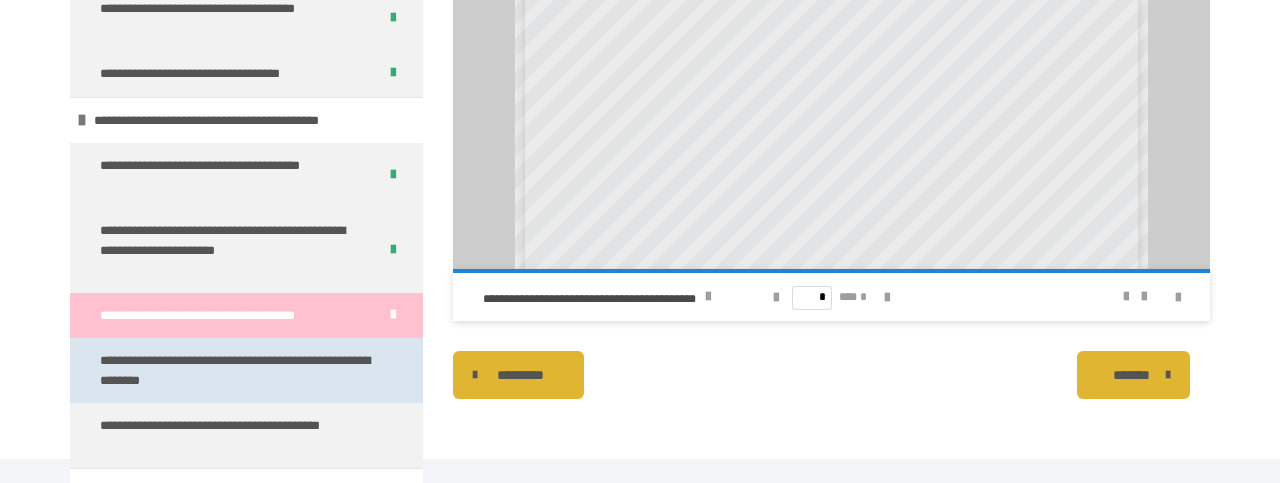 click on "**********" at bounding box center (238, 370) 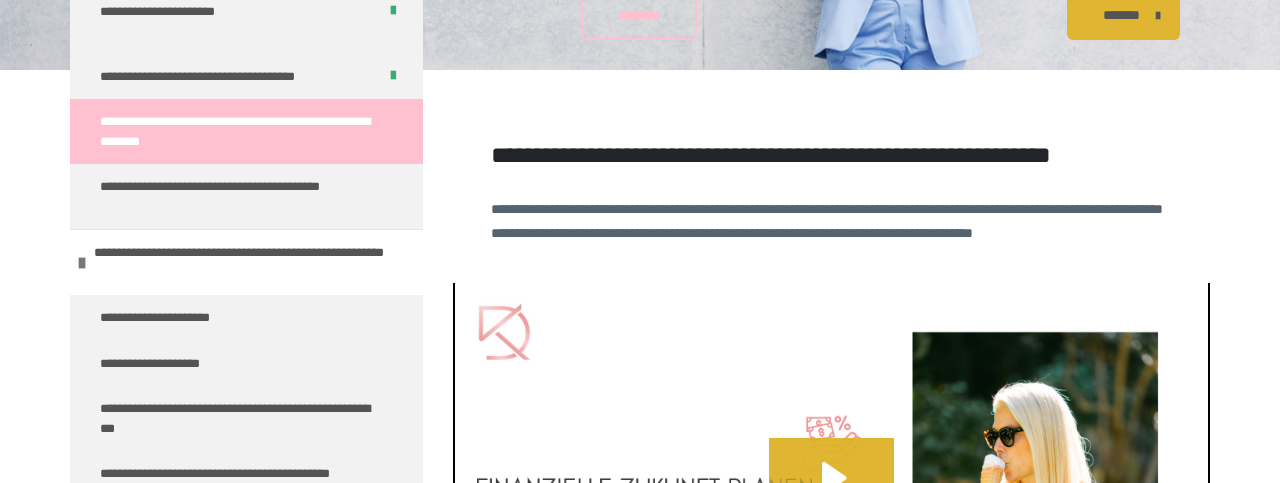 scroll, scrollTop: 727, scrollLeft: 0, axis: vertical 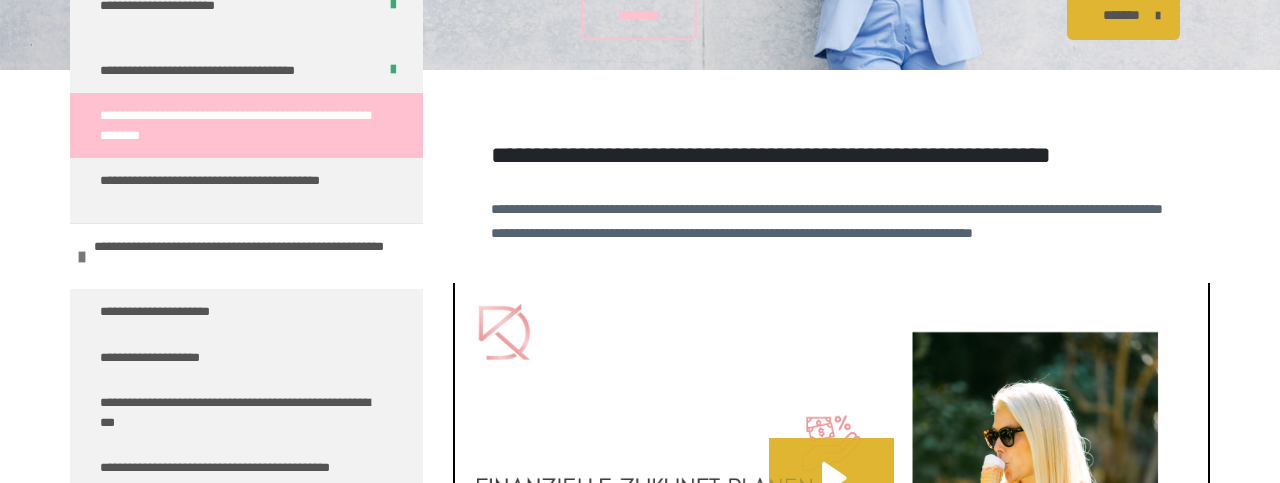 click on "**********" at bounding box center [238, 125] 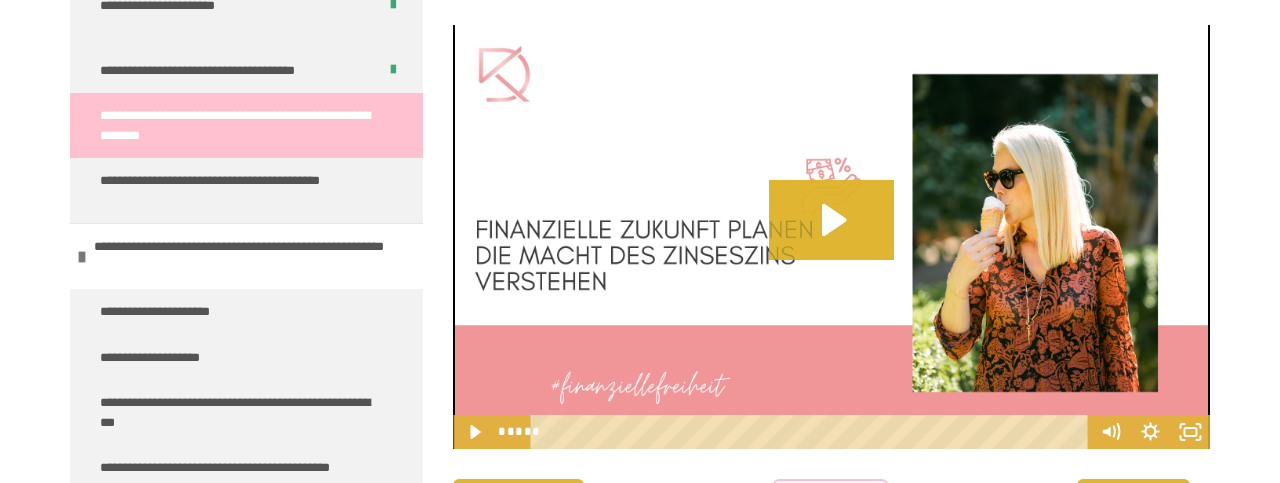 scroll, scrollTop: 626, scrollLeft: 0, axis: vertical 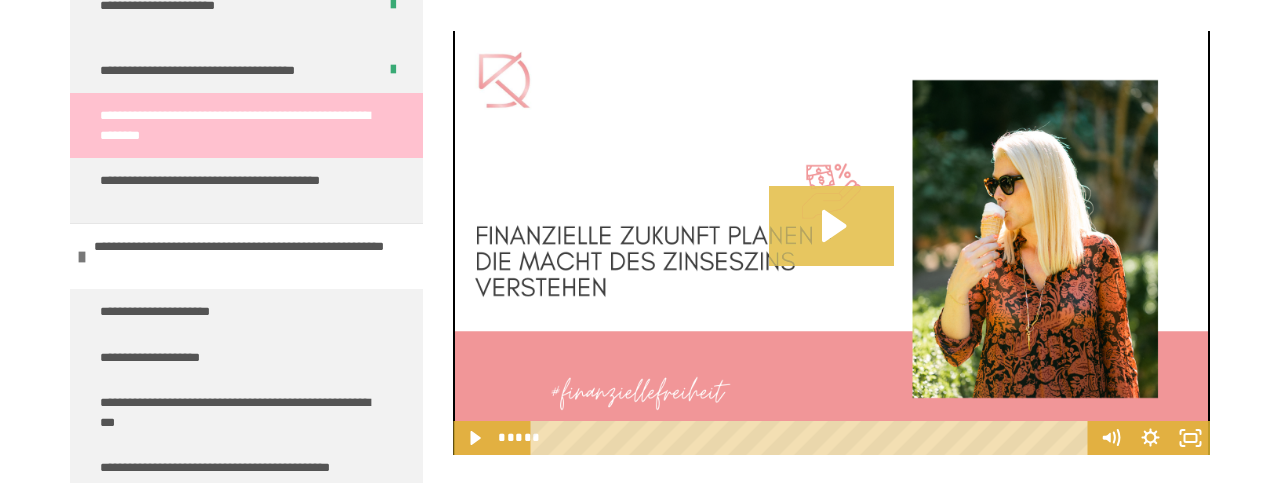 click 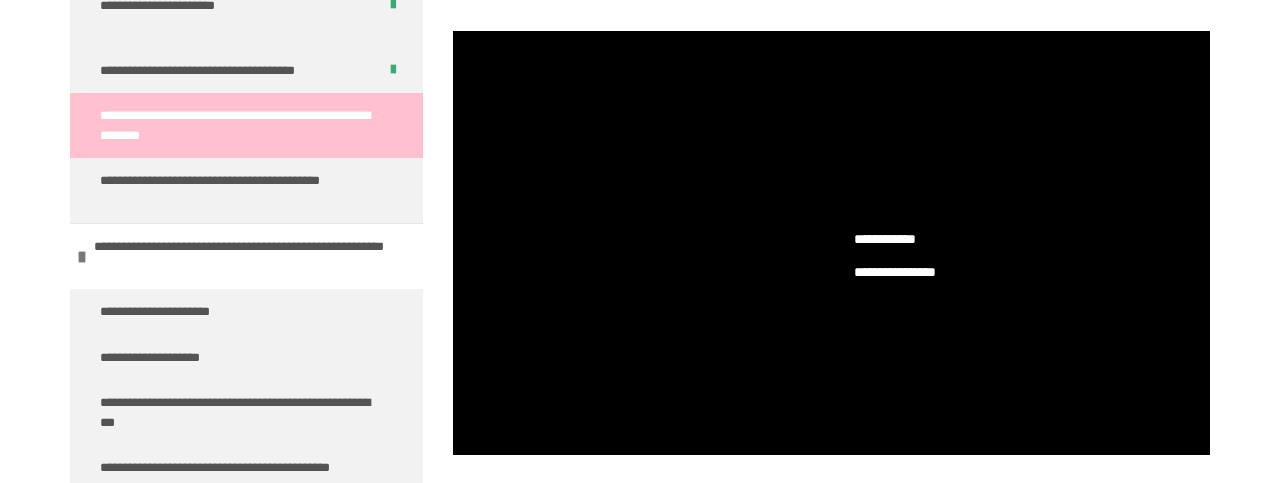 click on "**********" at bounding box center [640, 29] 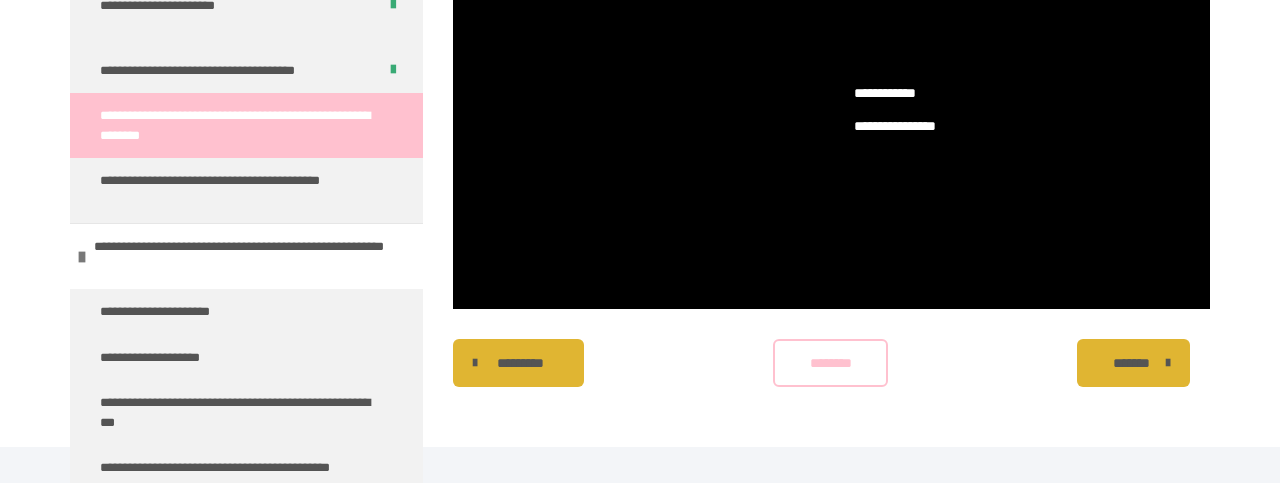 scroll, scrollTop: 796, scrollLeft: 0, axis: vertical 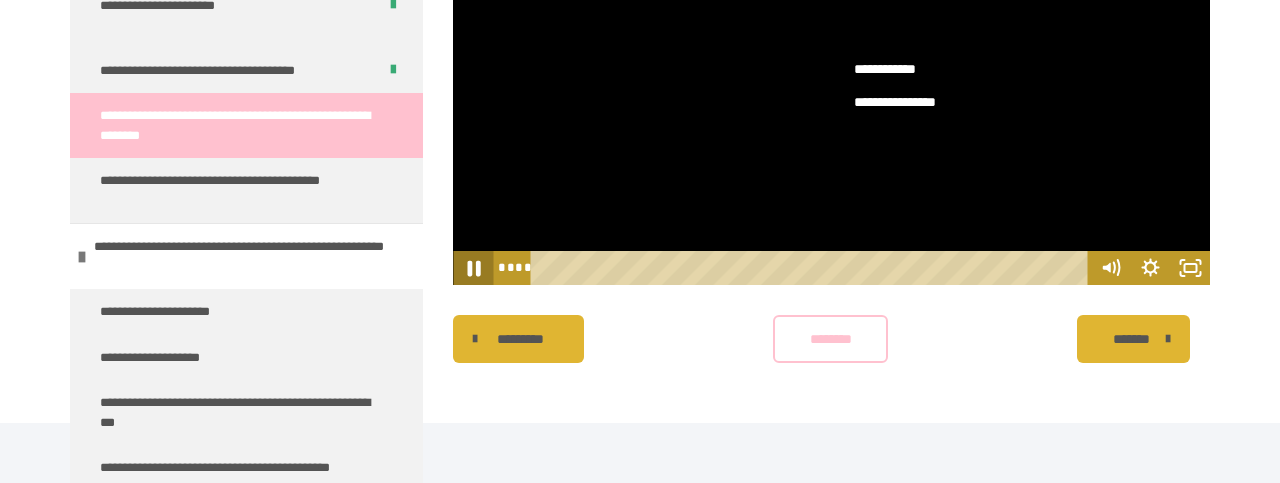 click 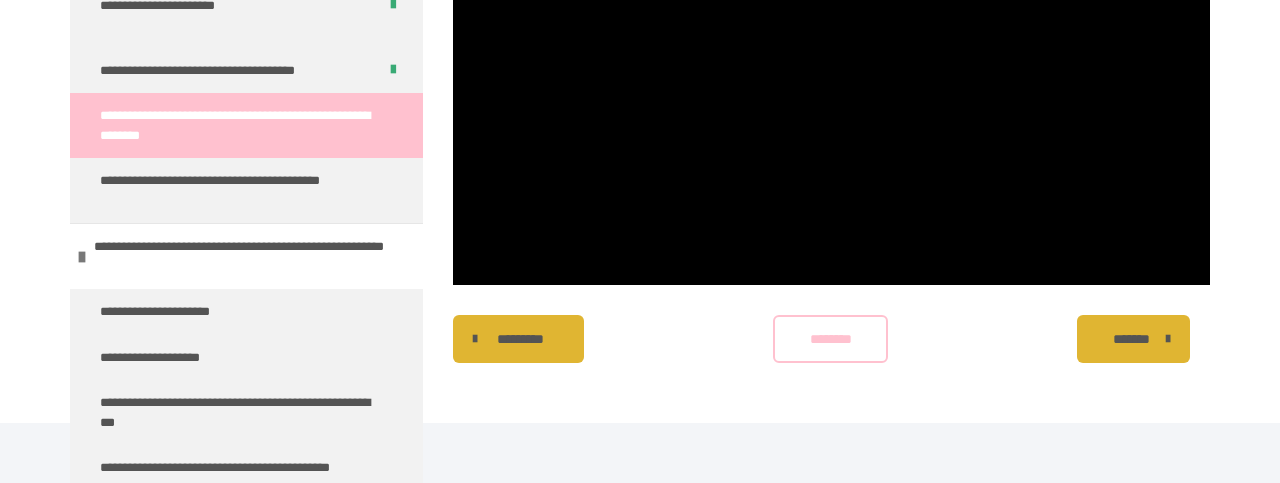 scroll, scrollTop: 0, scrollLeft: 0, axis: both 